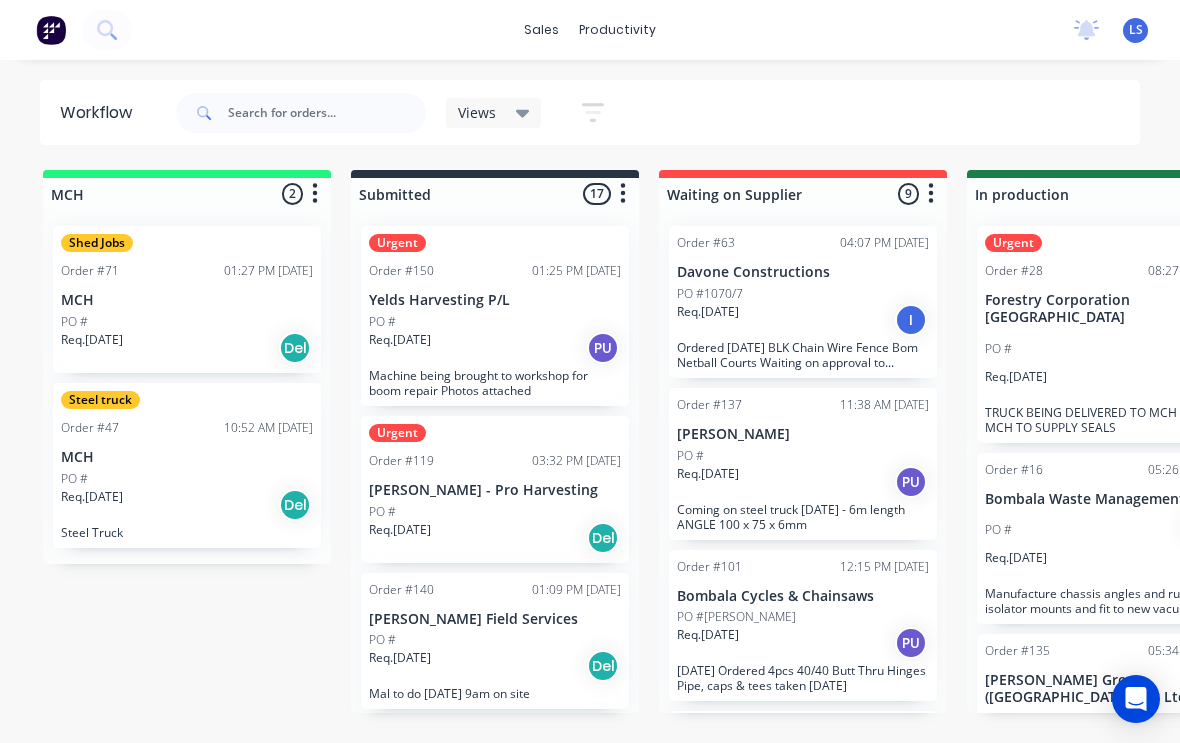 scroll, scrollTop: 23, scrollLeft: 481, axis: both 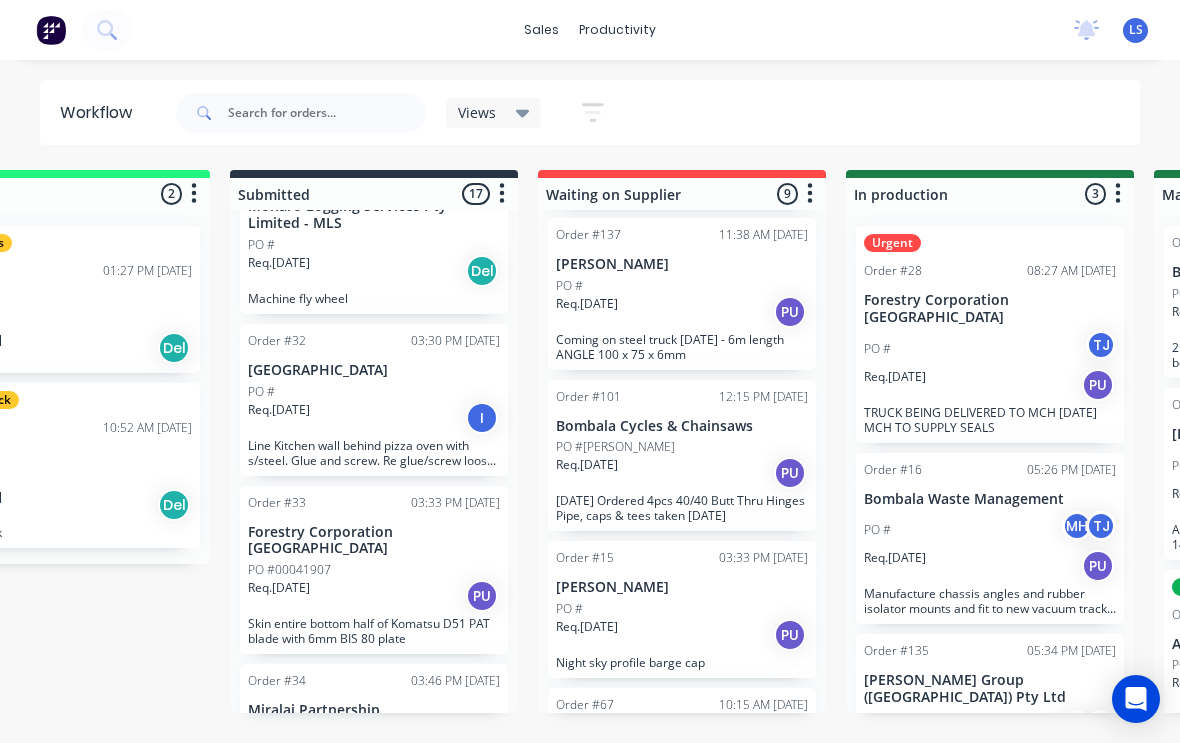 click 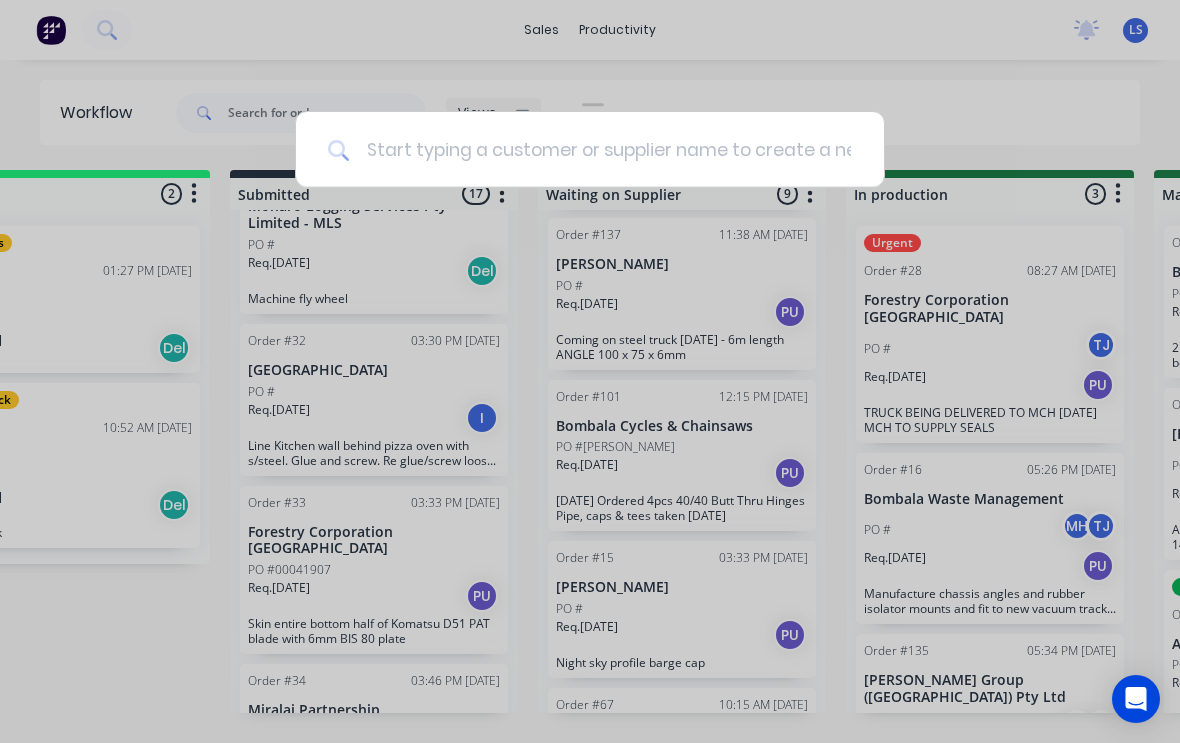 click at bounding box center [601, 149] 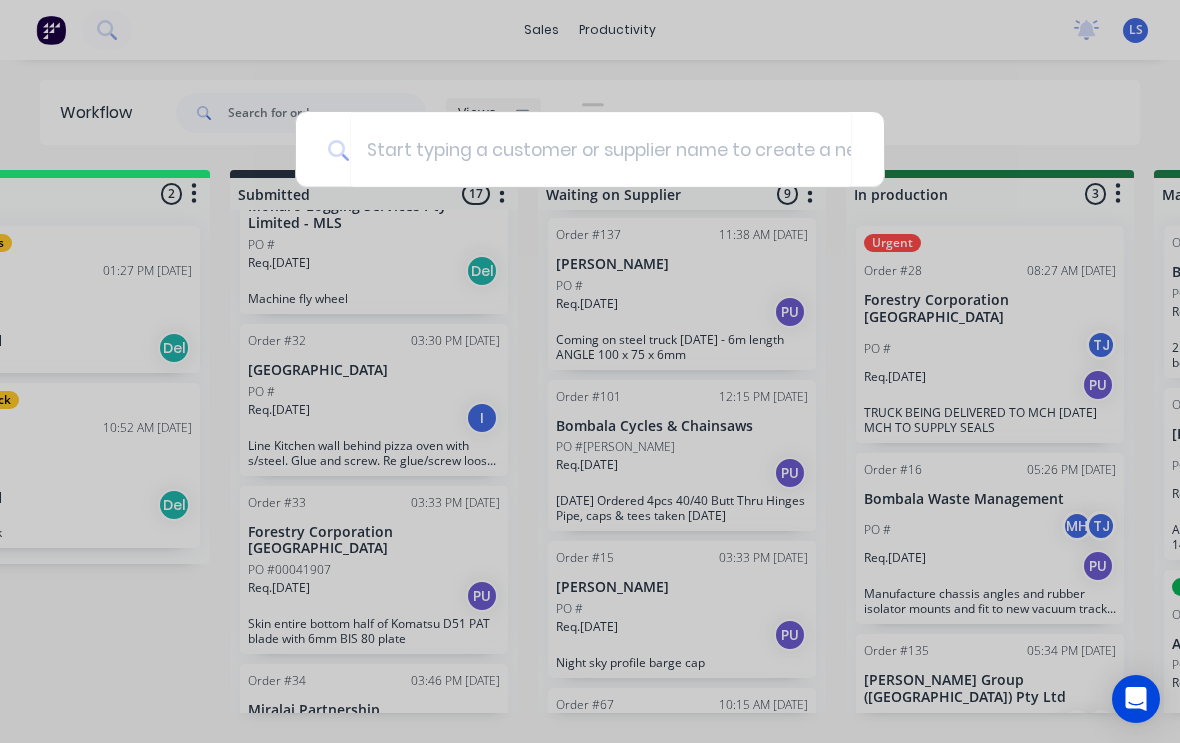 click at bounding box center [590, 371] 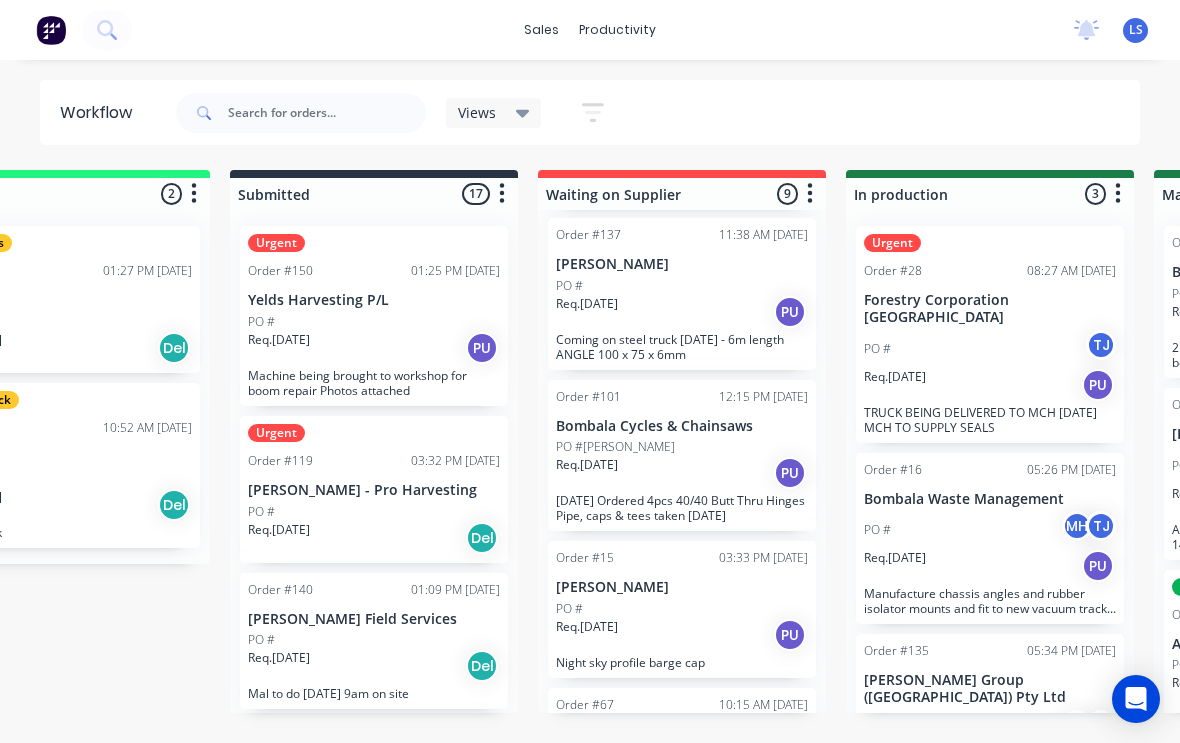 scroll, scrollTop: 0, scrollLeft: 0, axis: both 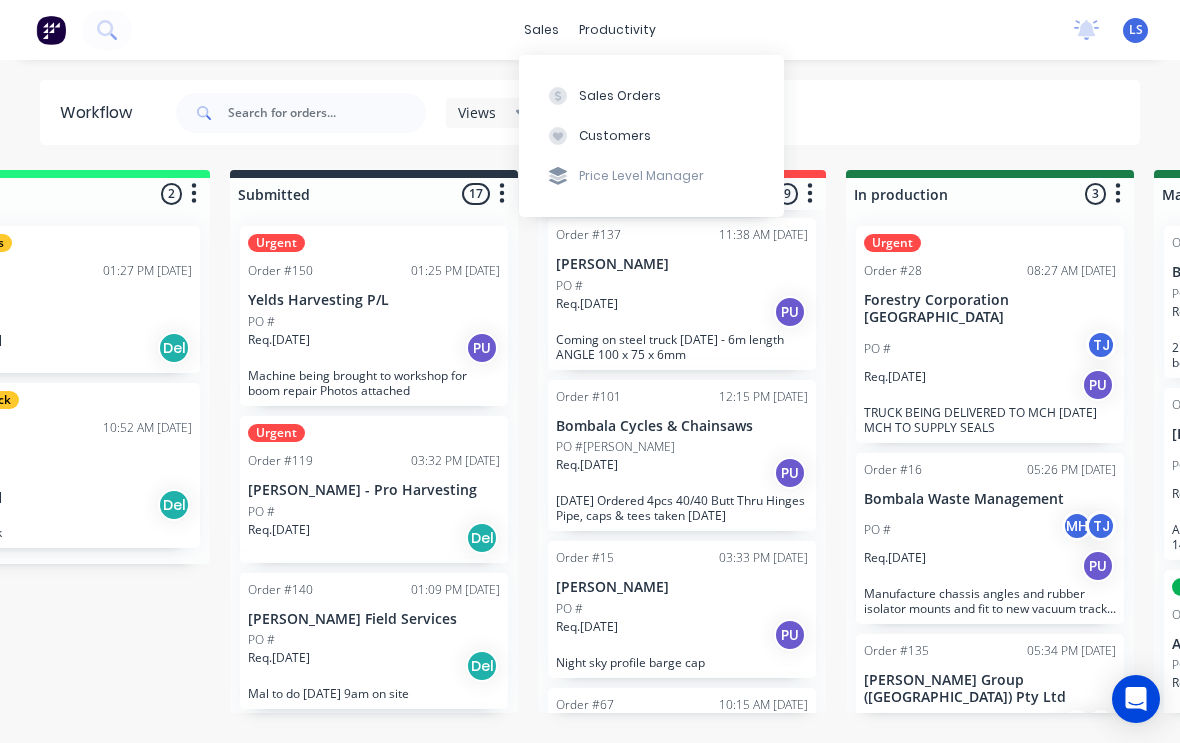 click on "Sales Orders" at bounding box center [620, 96] 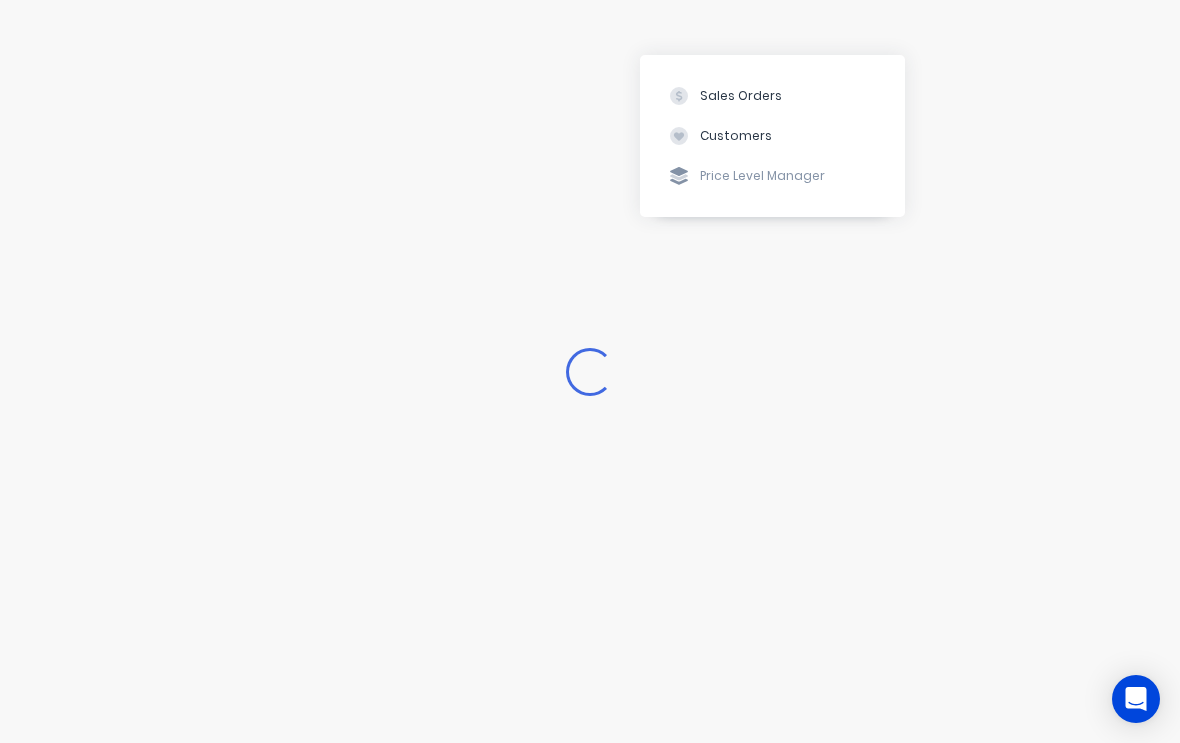scroll, scrollTop: 0, scrollLeft: 0, axis: both 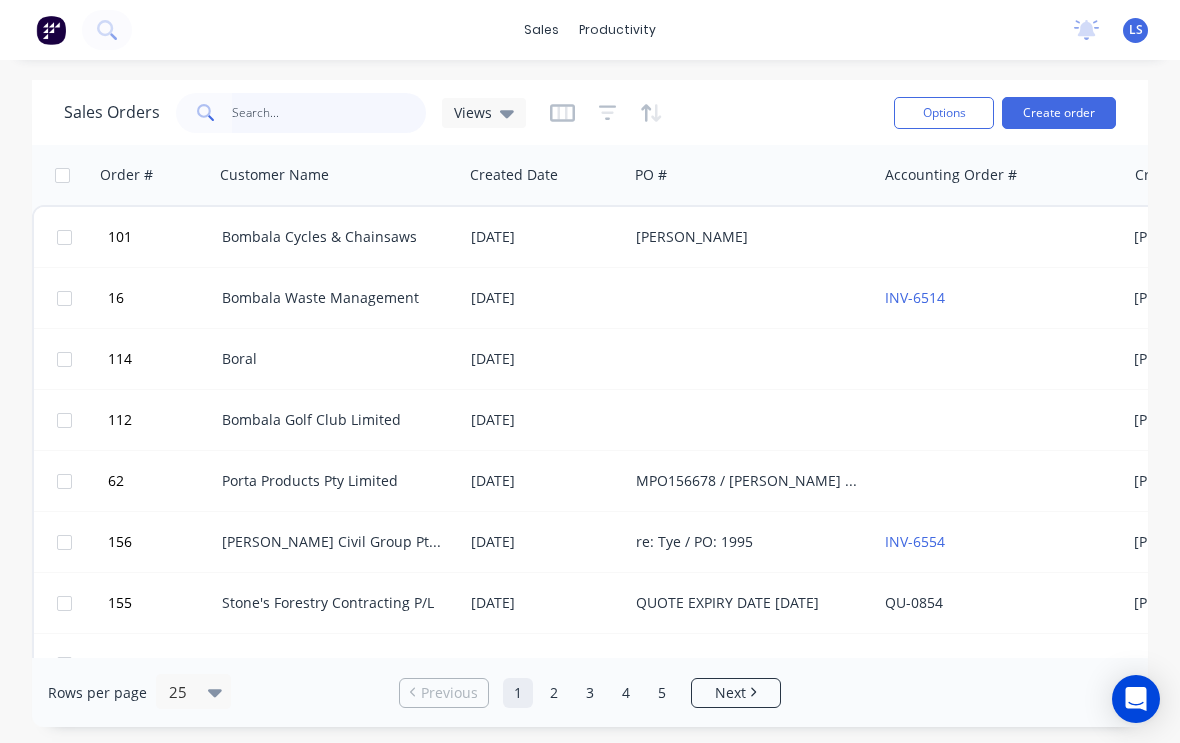 click at bounding box center [329, 113] 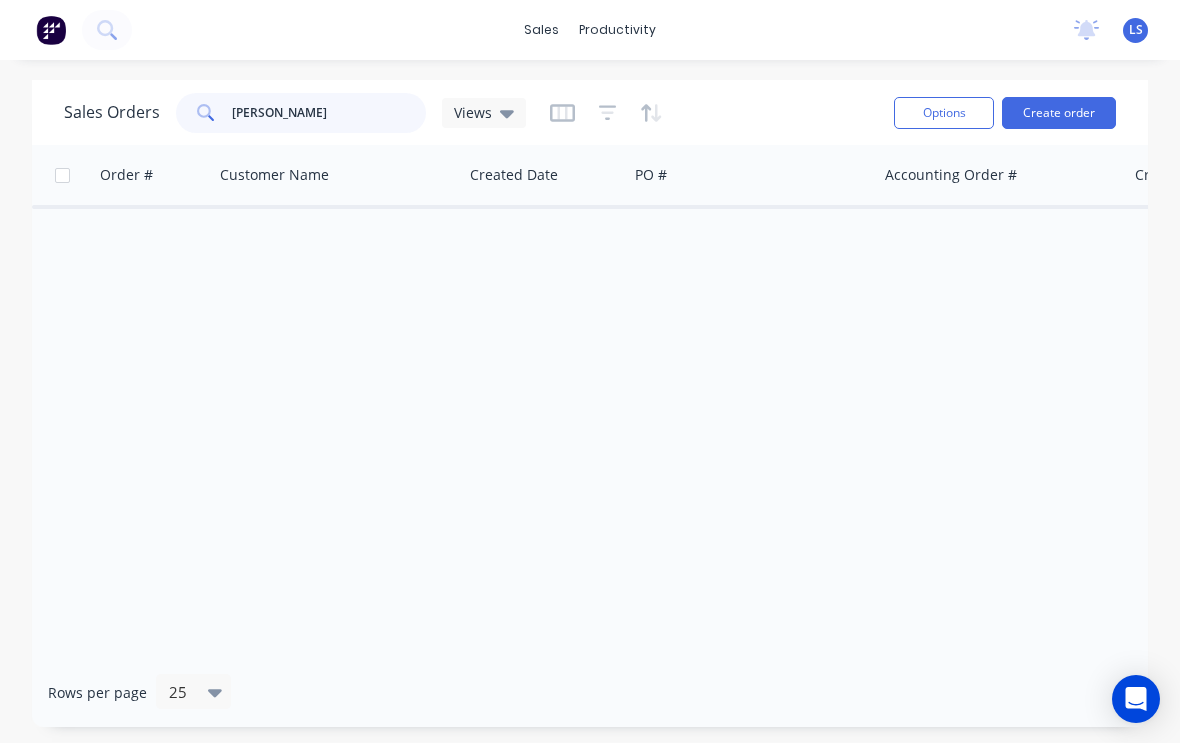 type on "[PERSON_NAME]" 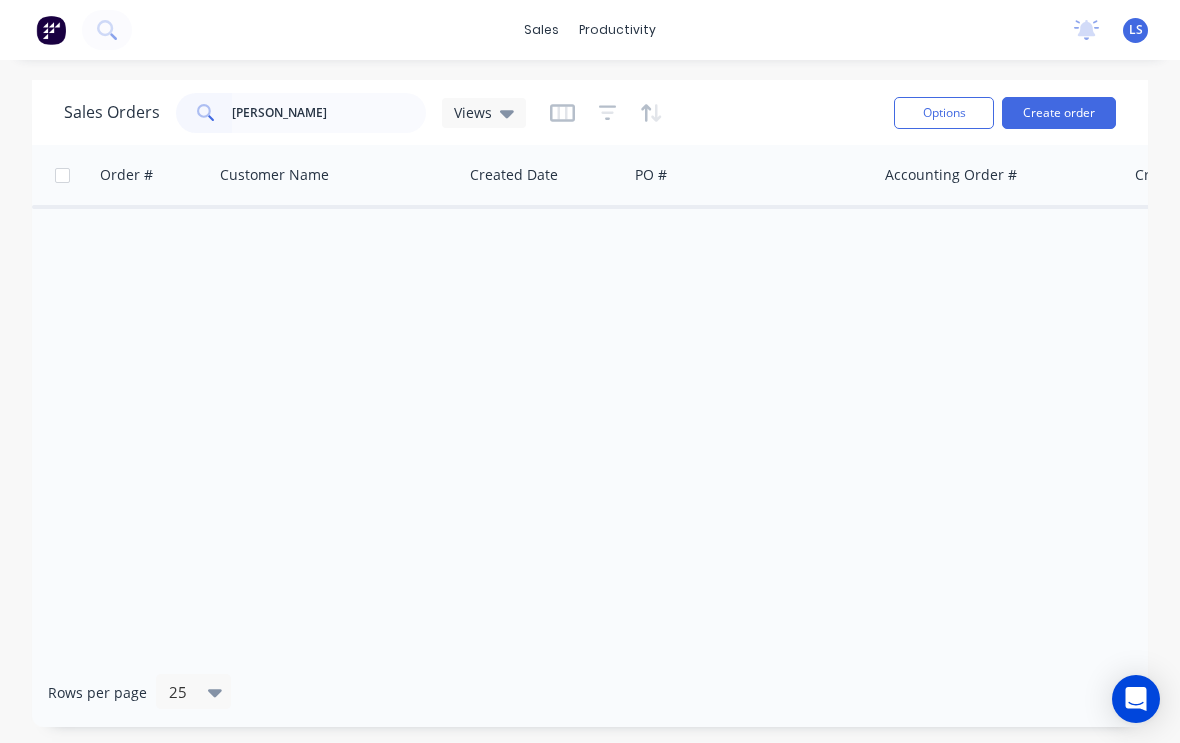 click on "Order # Customer Name Created Date PO # Accounting Order # Created By Status Invoice status" at bounding box center (590, 401) 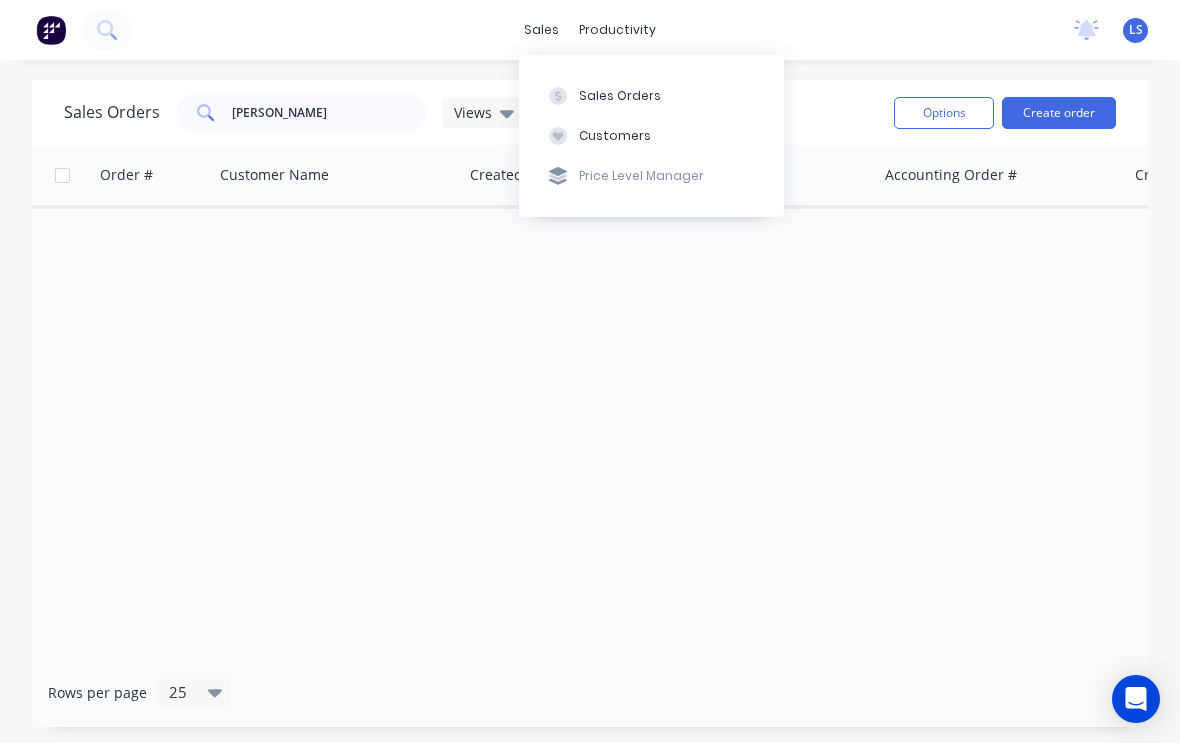 click on "Customers" at bounding box center (651, 136) 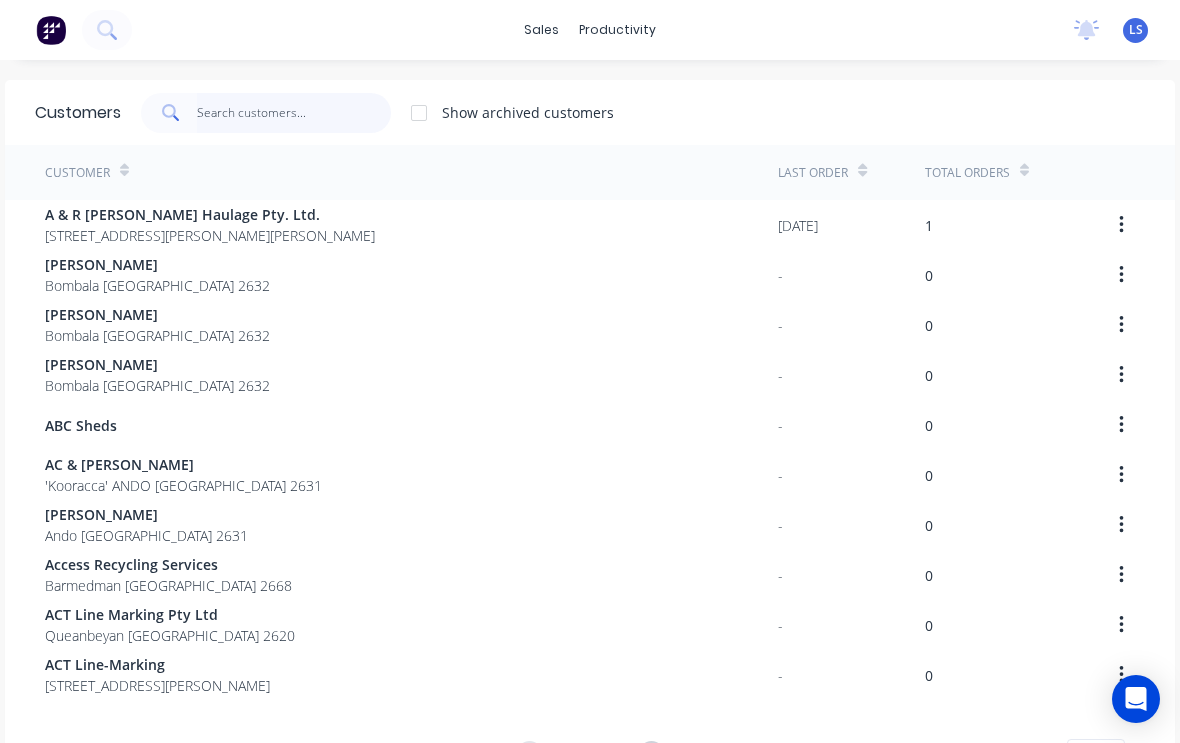 click at bounding box center [294, 113] 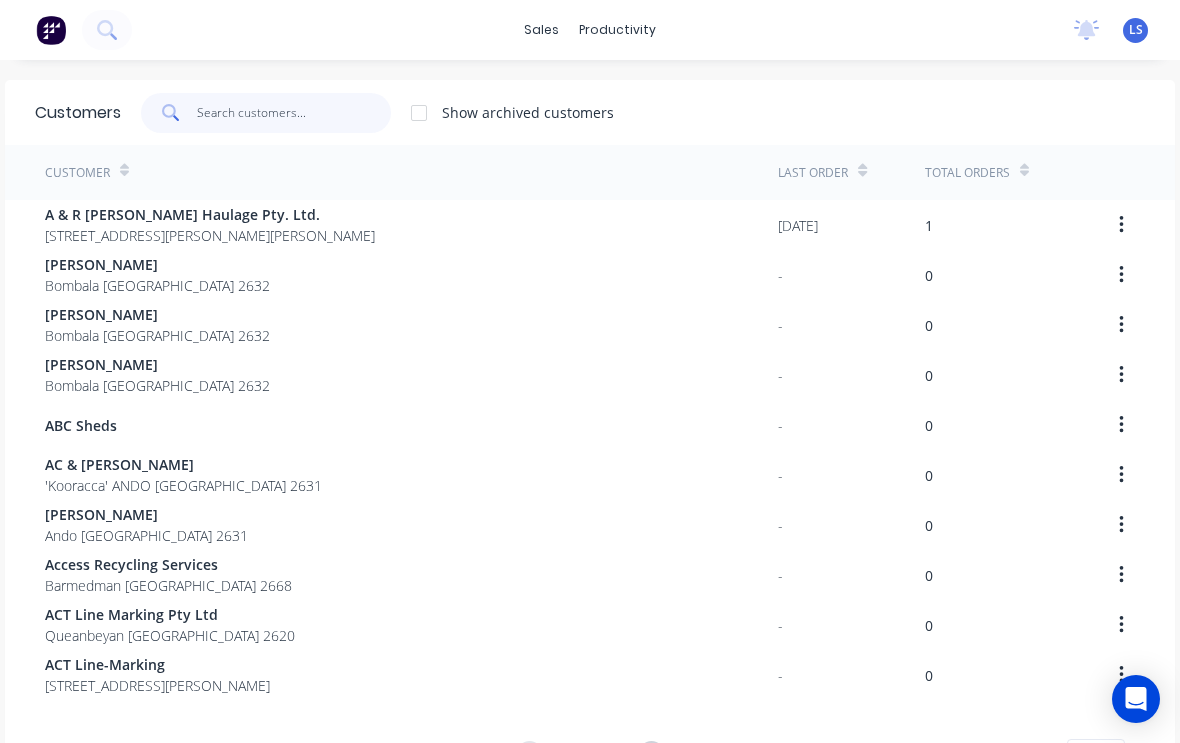 click at bounding box center (294, 113) 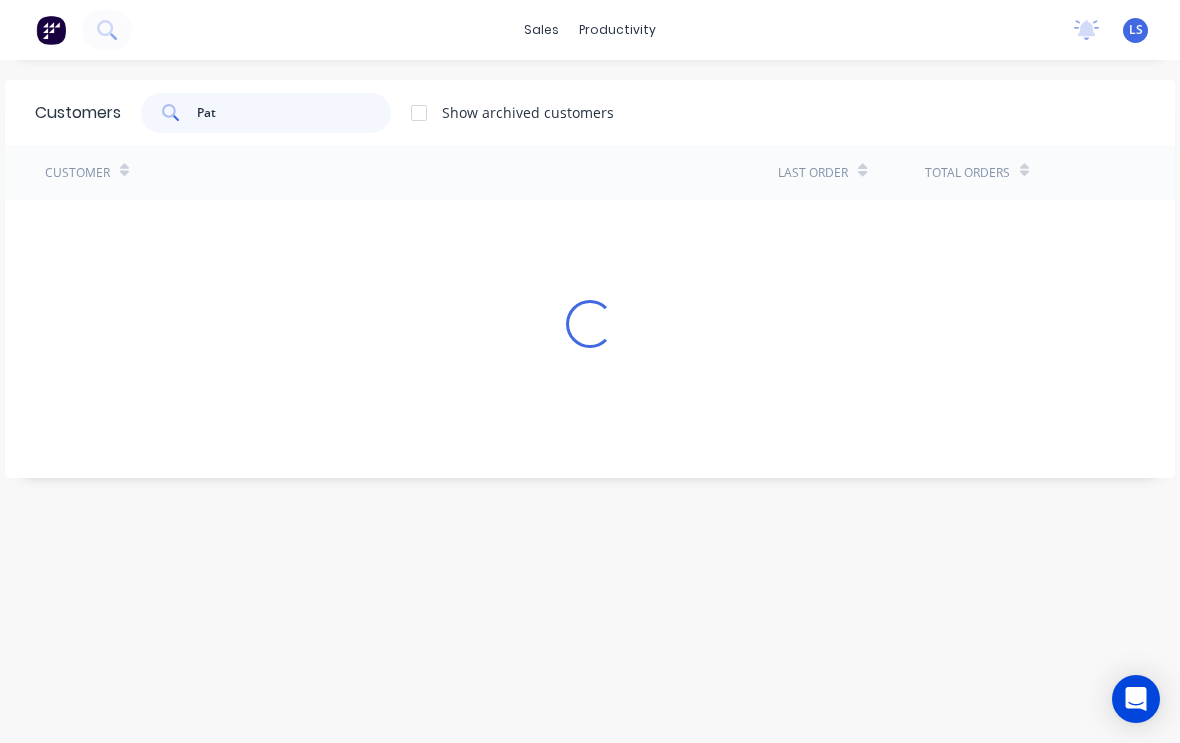 type on "Patt" 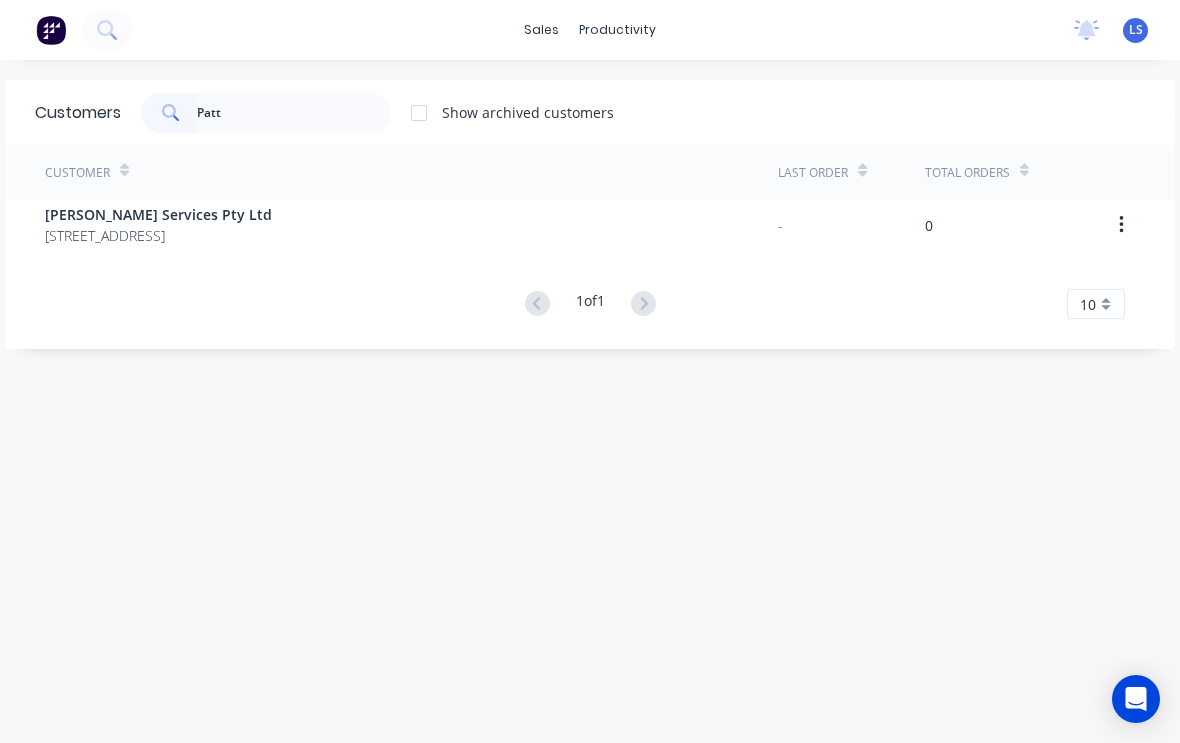 click on "[STREET_ADDRESS]" at bounding box center [158, 235] 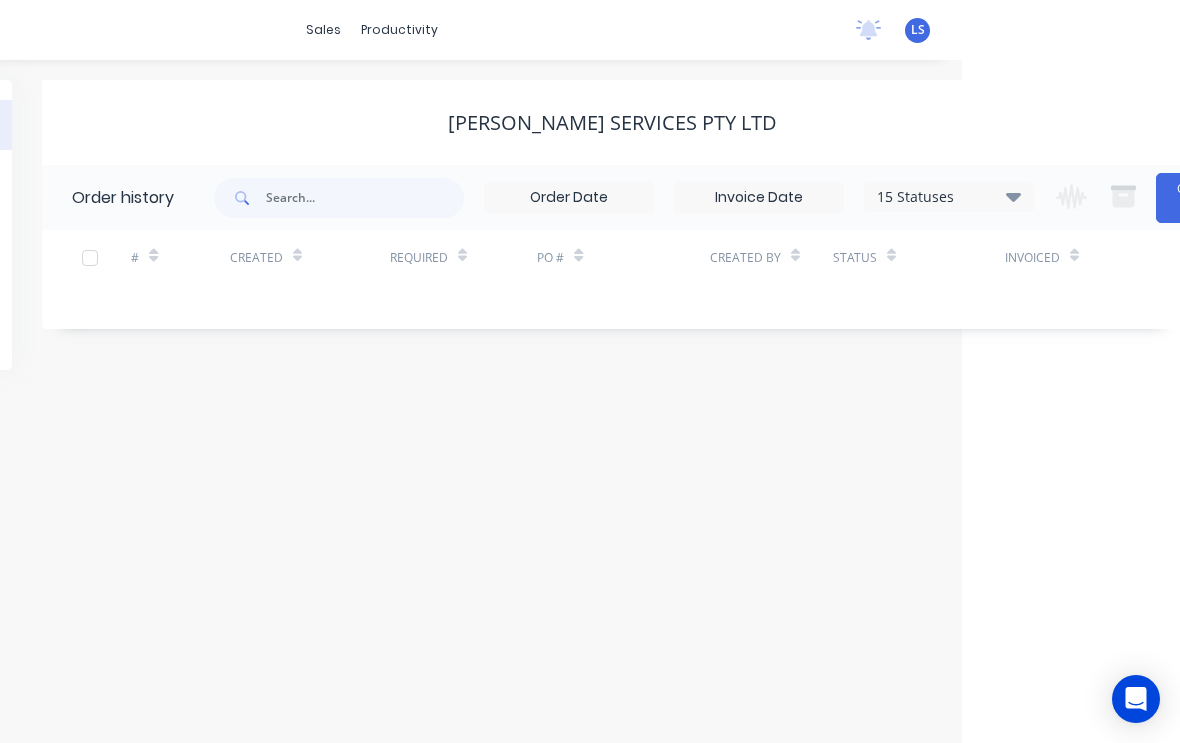 scroll, scrollTop: 0, scrollLeft: 304, axis: horizontal 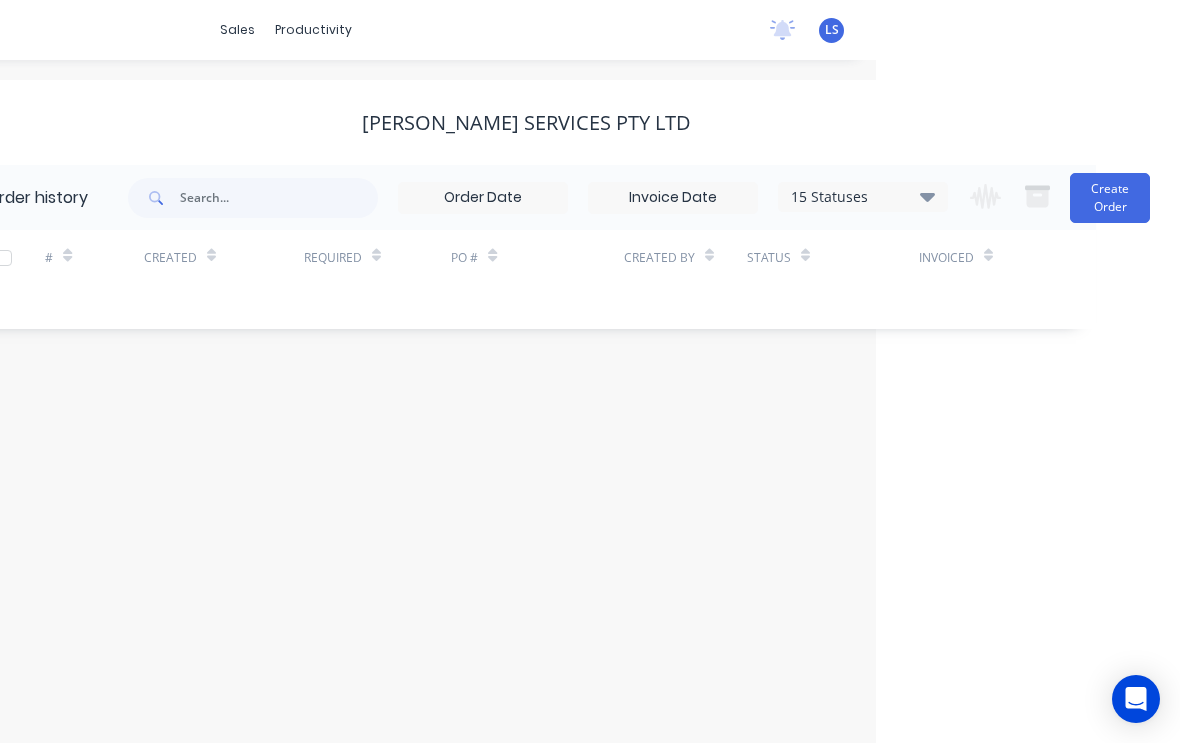 click on "Create Order" at bounding box center (1110, 198) 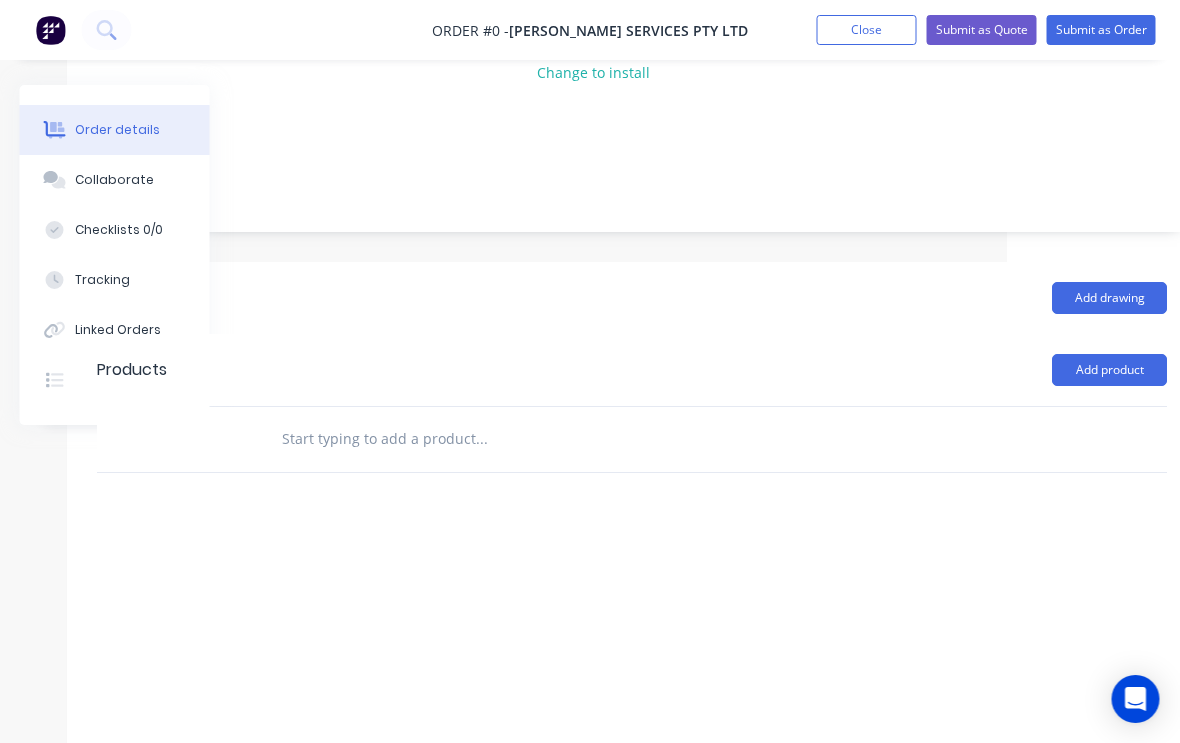 scroll, scrollTop: 286, scrollLeft: 64, axis: both 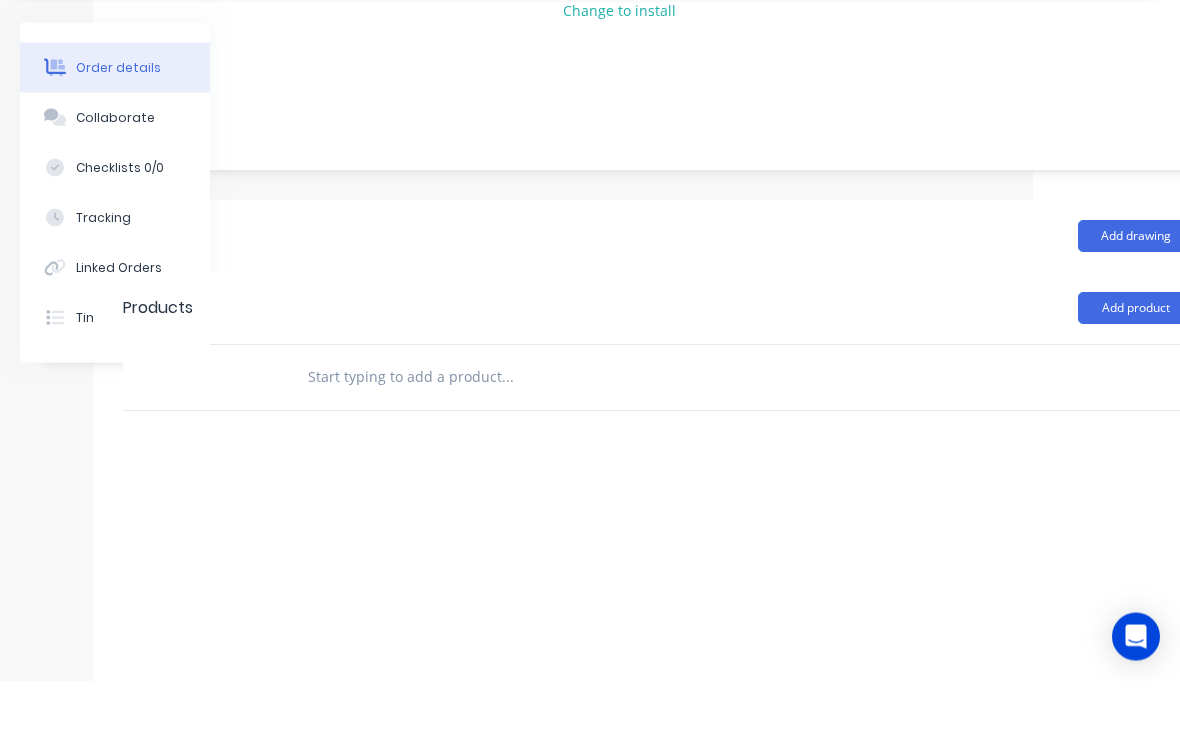 click at bounding box center (507, 439) 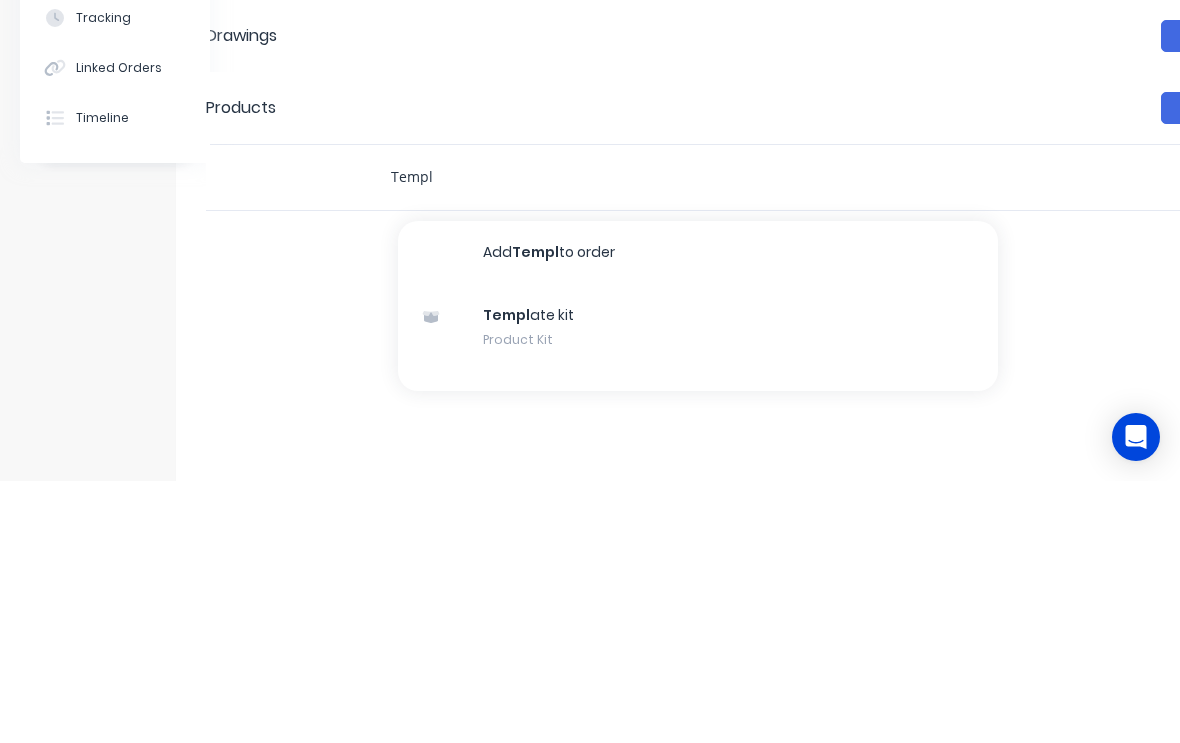 type on "Templ" 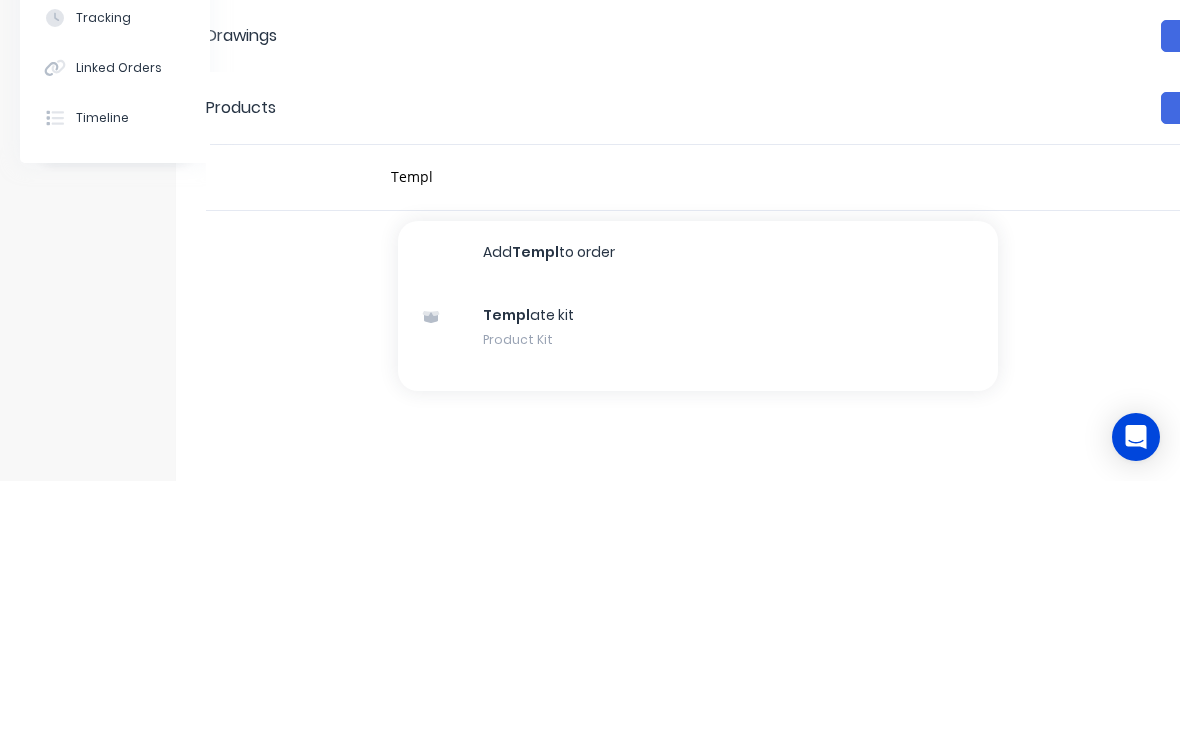click on "Templ ate kit Product Kit" at bounding box center (698, 589) 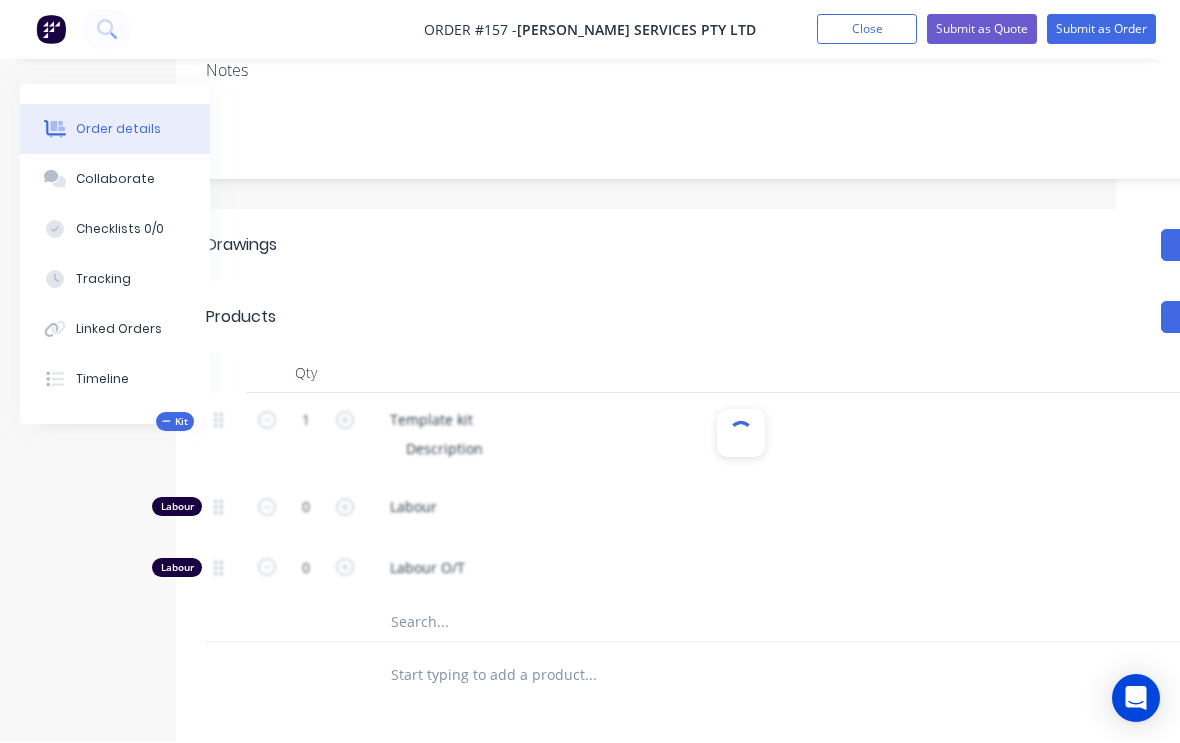 scroll, scrollTop: 339, scrollLeft: 64, axis: both 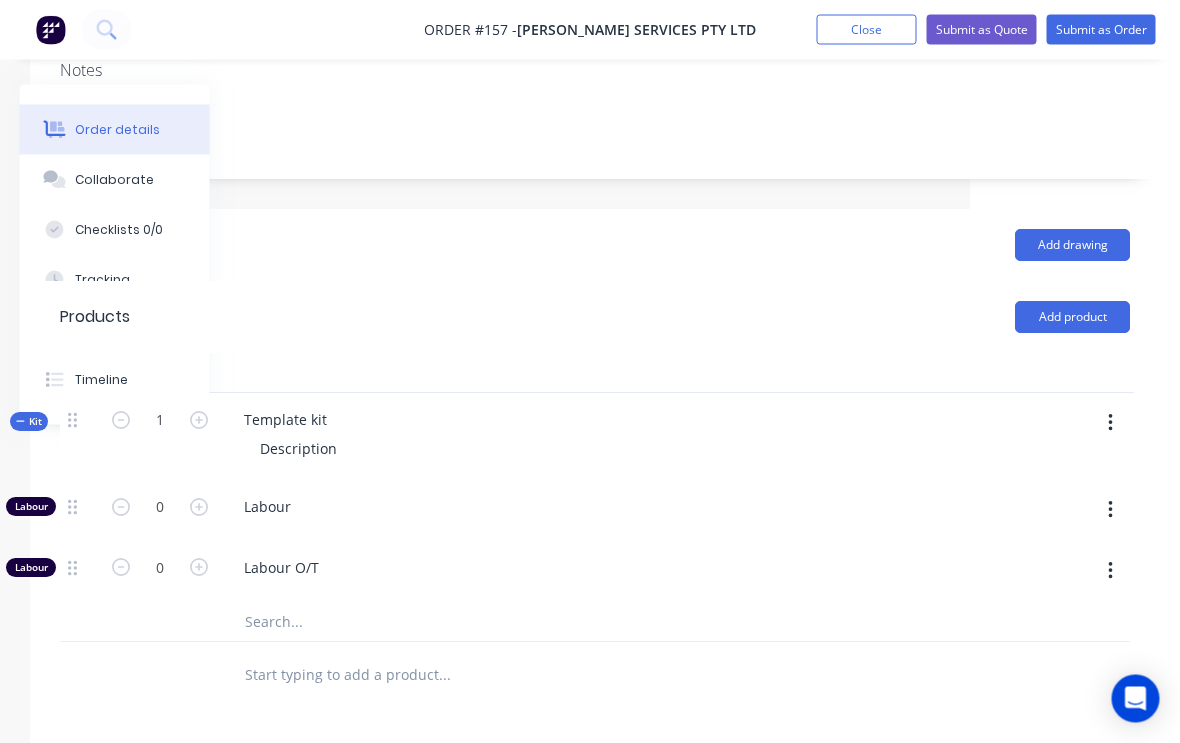 click at bounding box center (1111, 424) 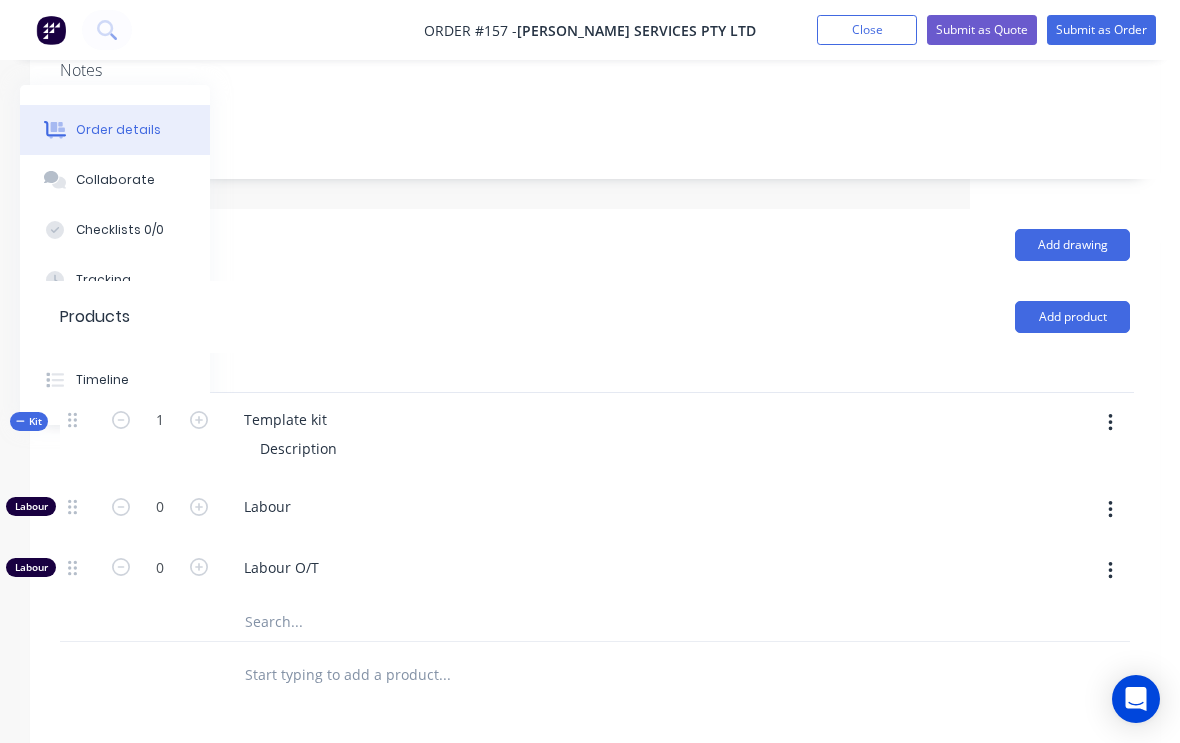 click at bounding box center (444, 621) 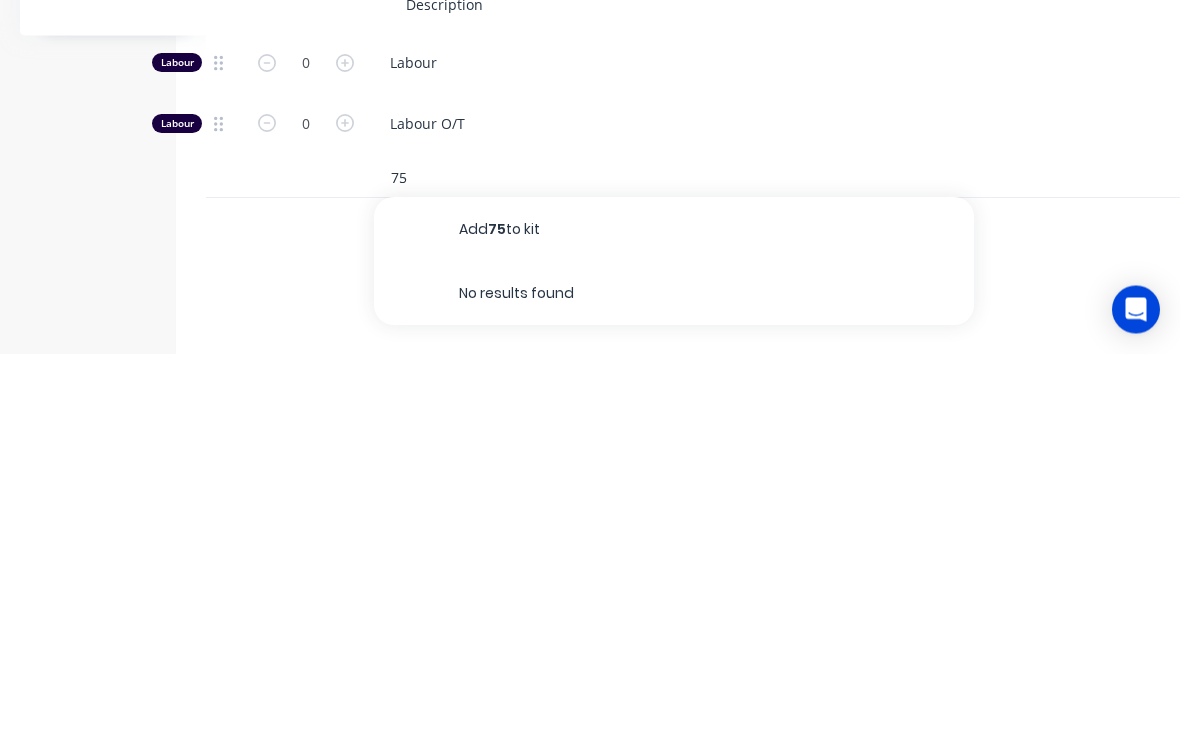 type on "7" 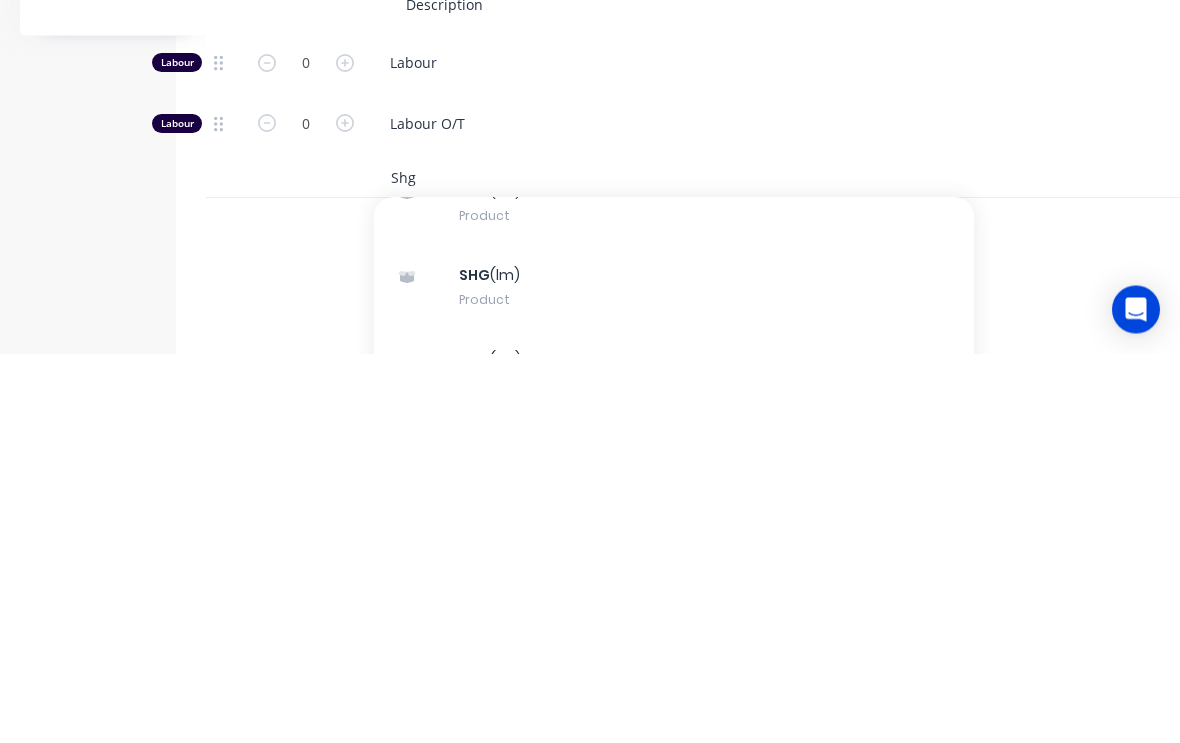 scroll, scrollTop: 101, scrollLeft: 0, axis: vertical 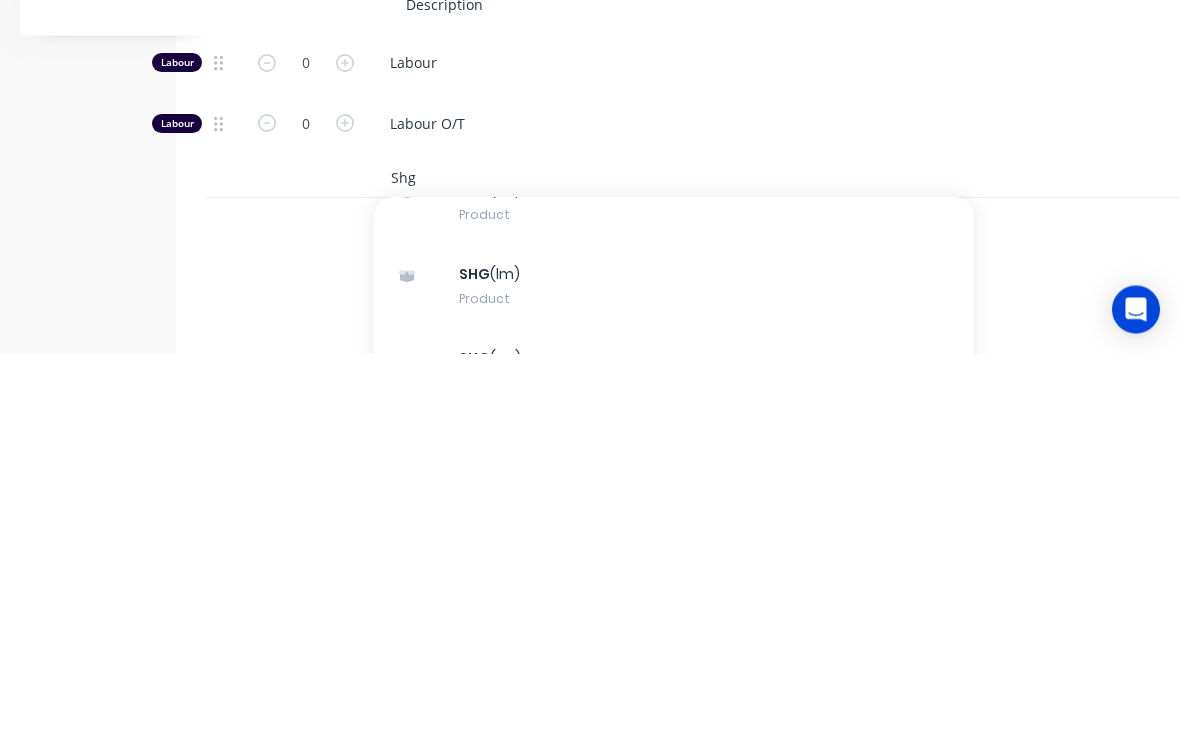 type on "Shg" 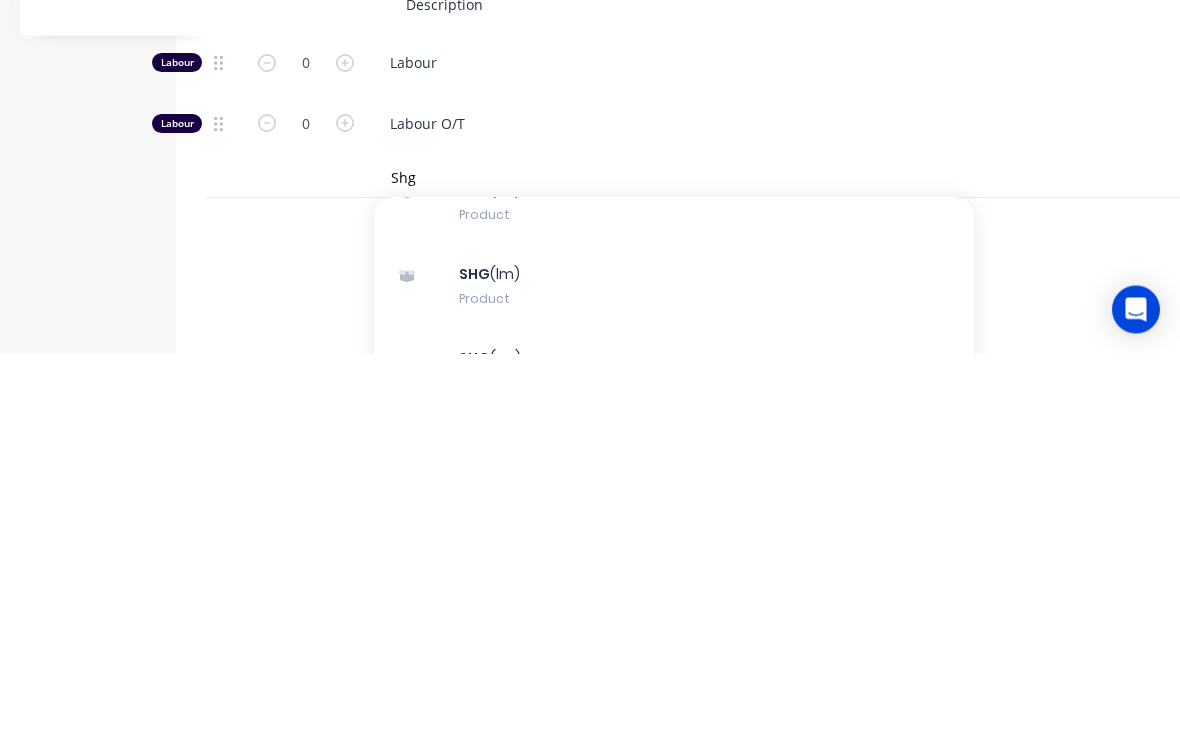 click on "SHG  (lm) Product" at bounding box center [674, 676] 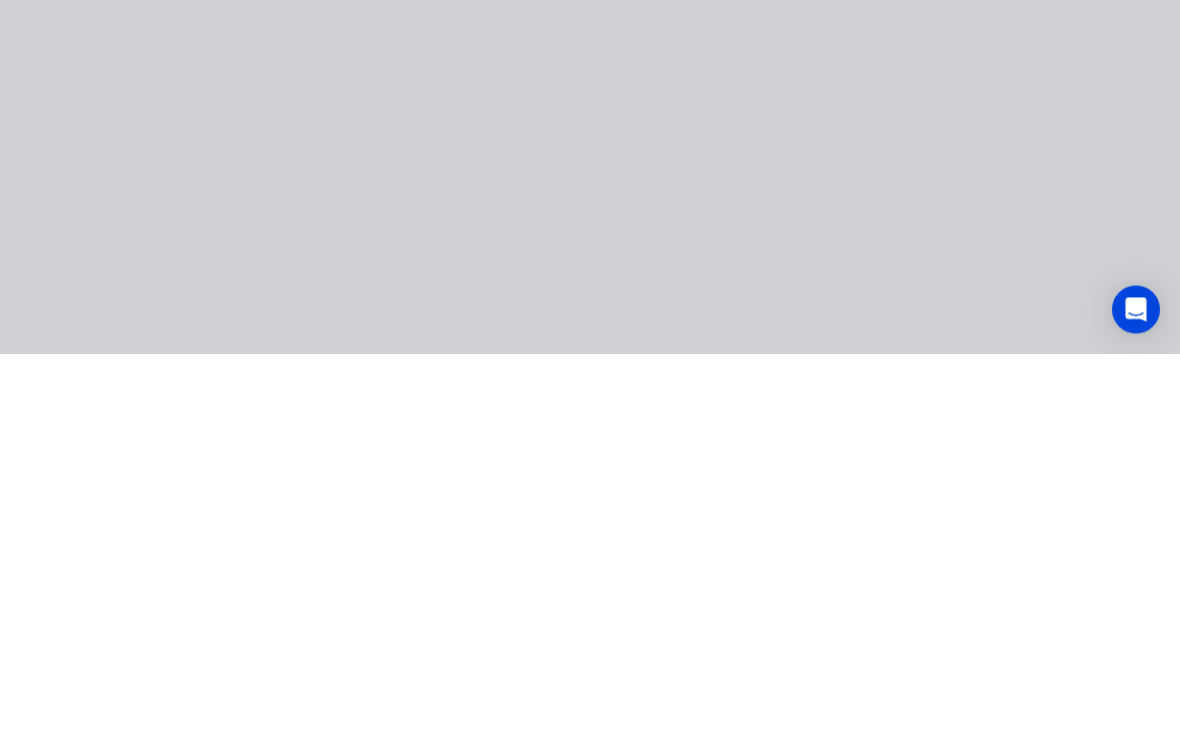 scroll, scrollTop: 627, scrollLeft: 64, axis: both 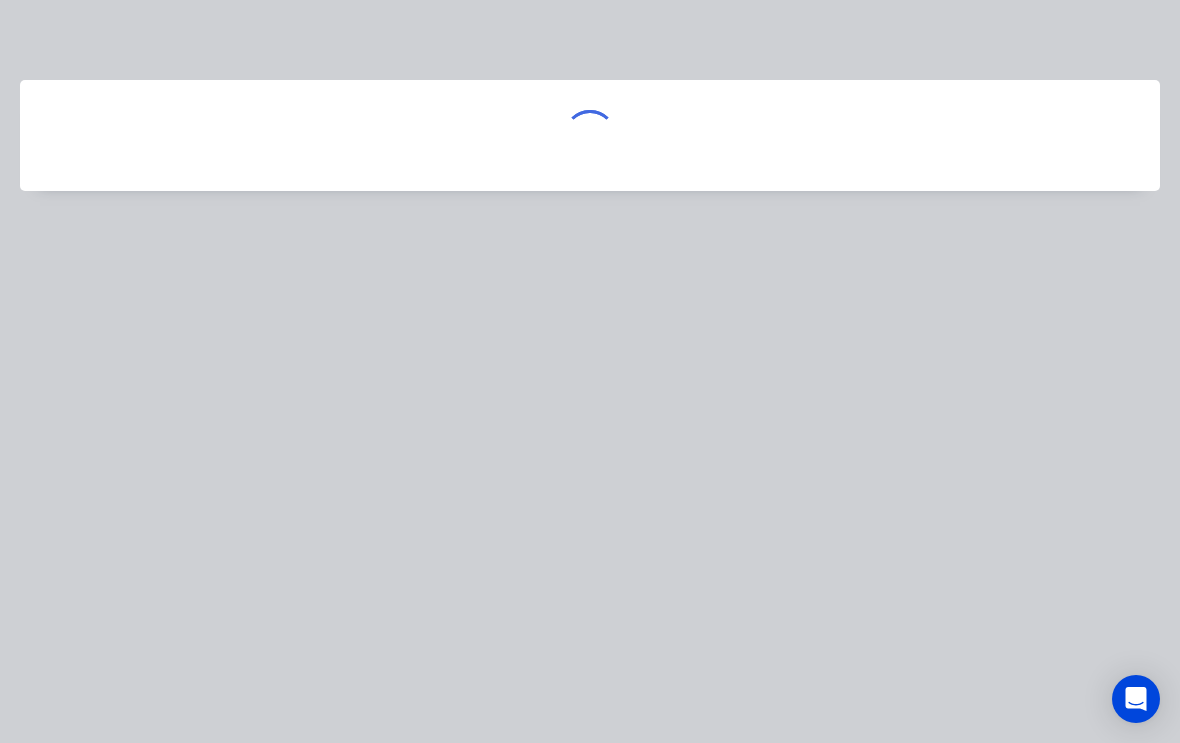 click at bounding box center (590, 371) 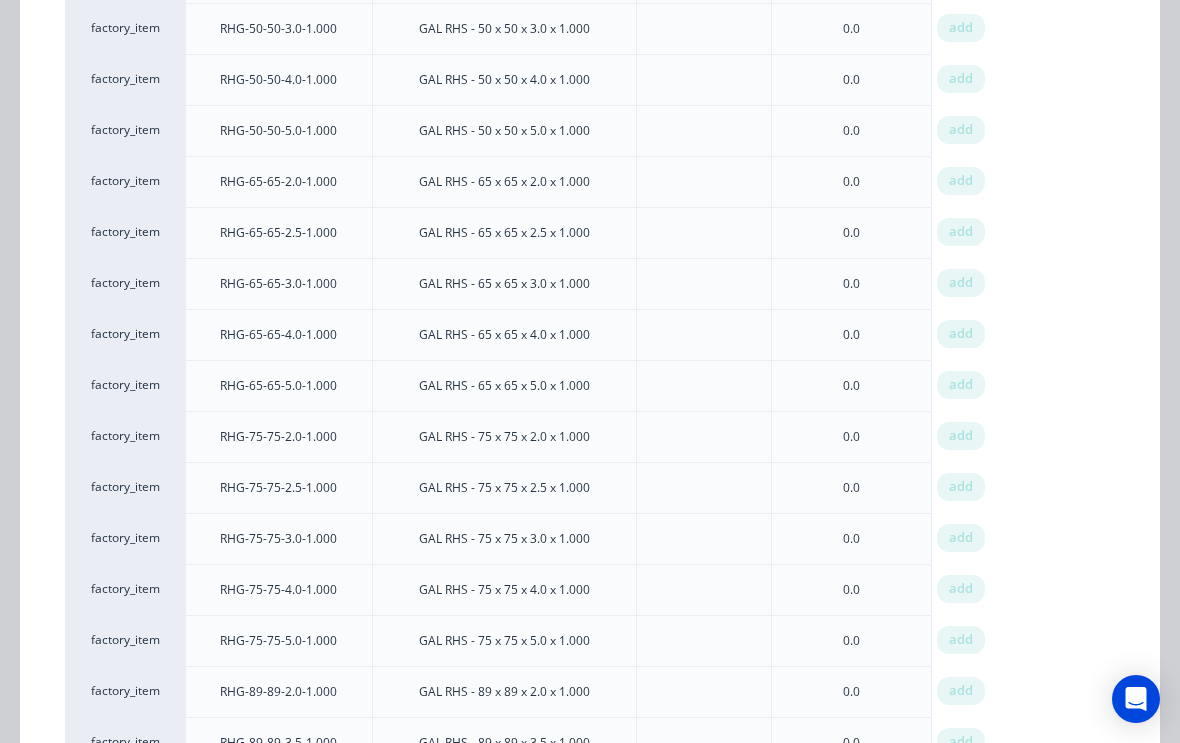 scroll, scrollTop: 1960, scrollLeft: 0, axis: vertical 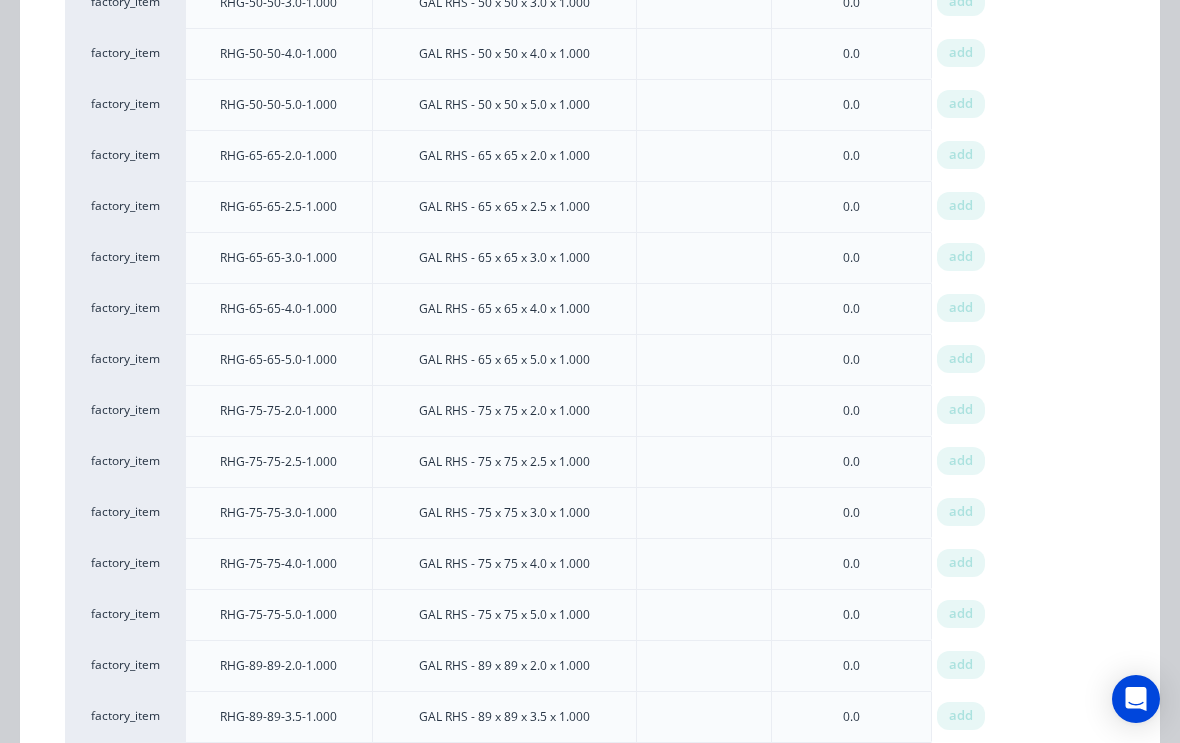 click on "add" at bounding box center (961, 512) 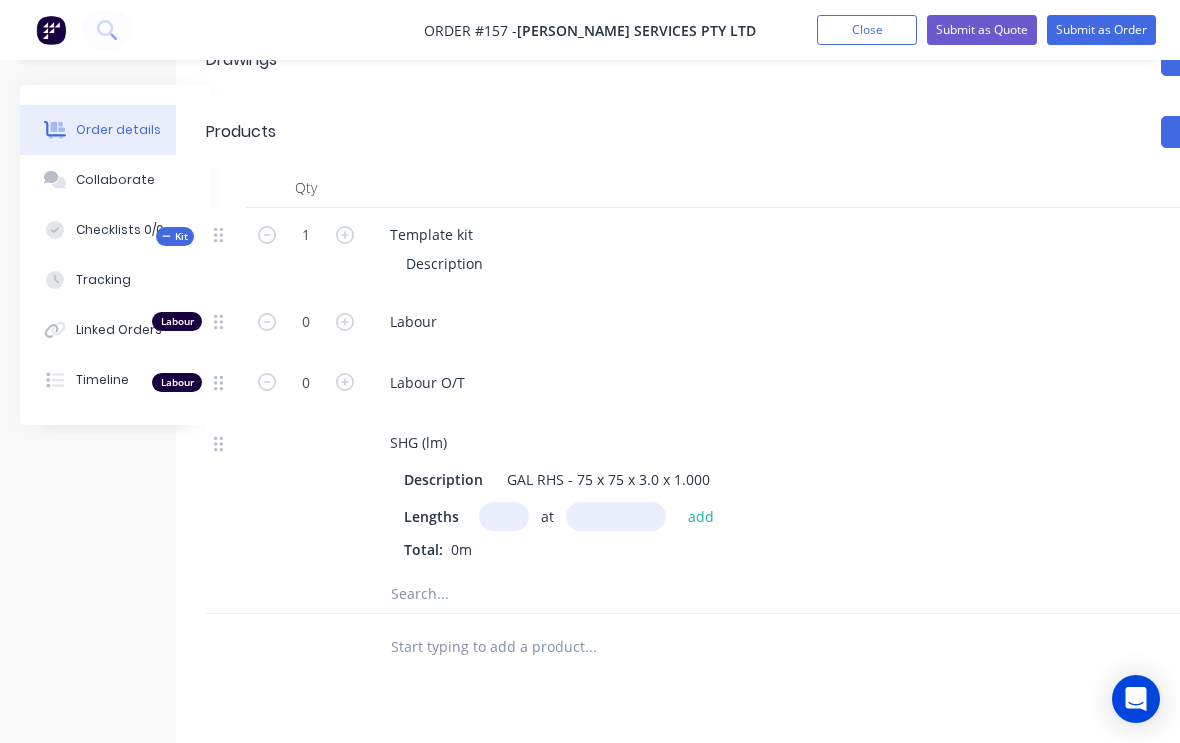 scroll, scrollTop: 516, scrollLeft: 64, axis: both 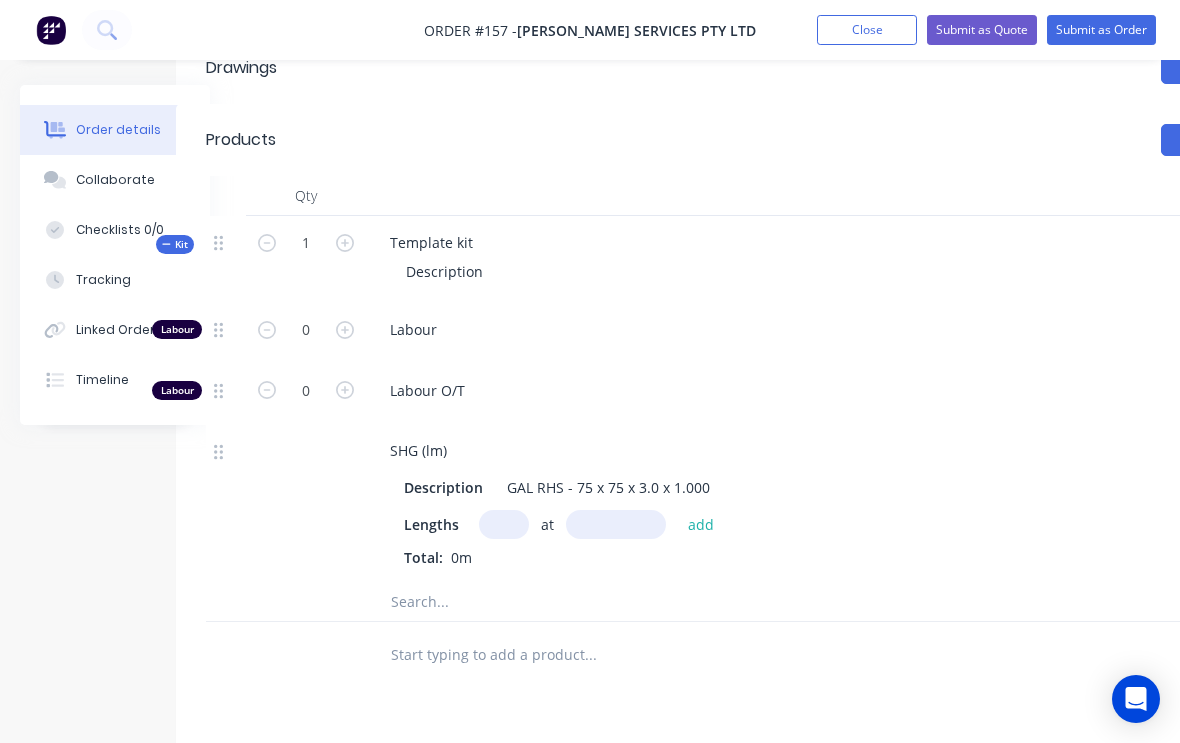 click at bounding box center [504, 524] 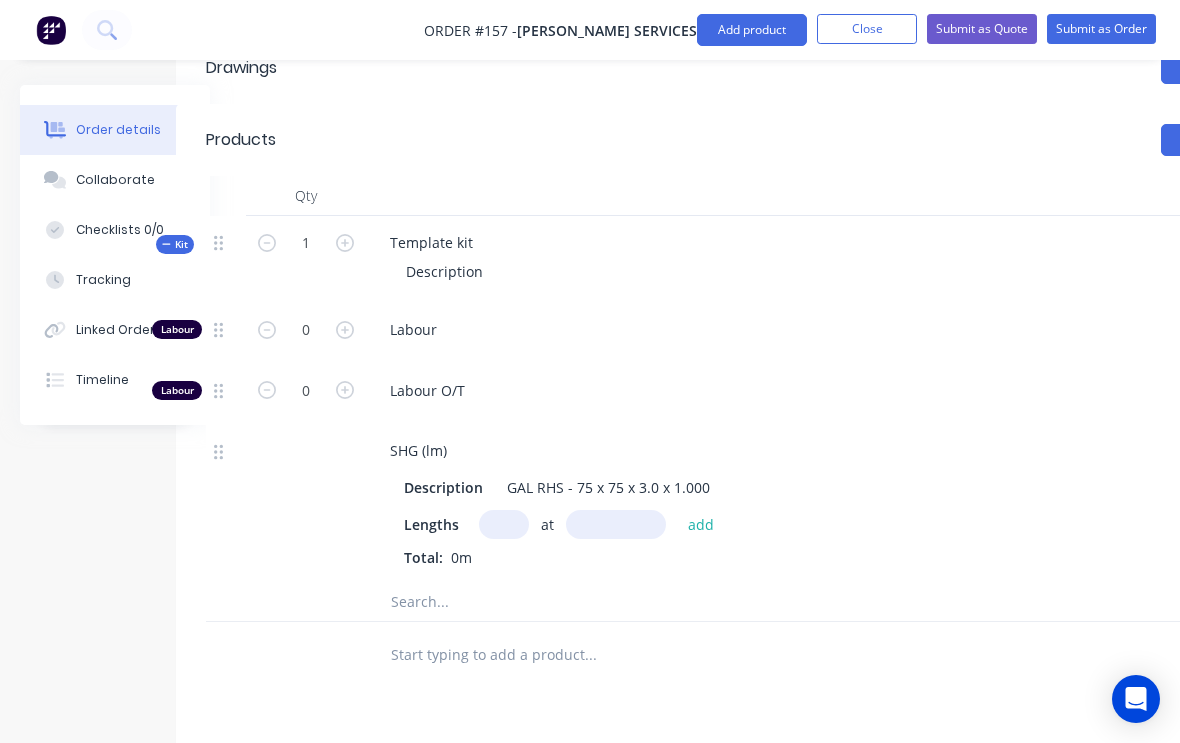scroll, scrollTop: 516, scrollLeft: 0, axis: vertical 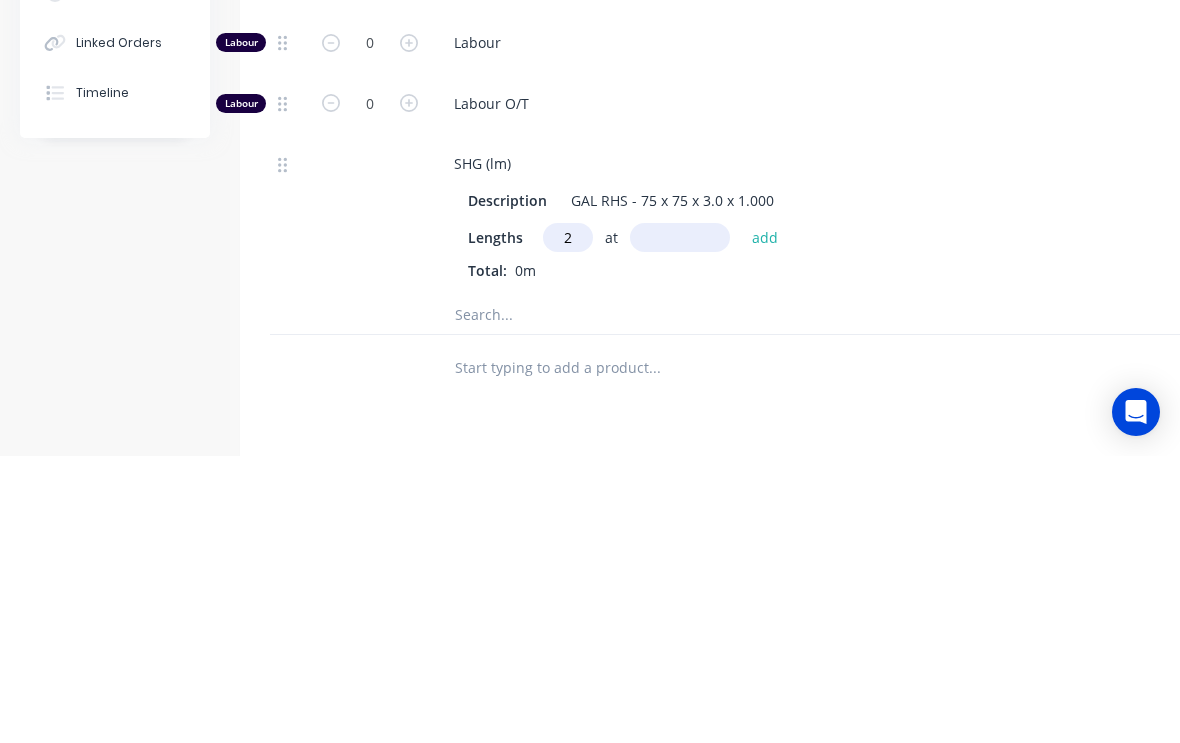 type on "2" 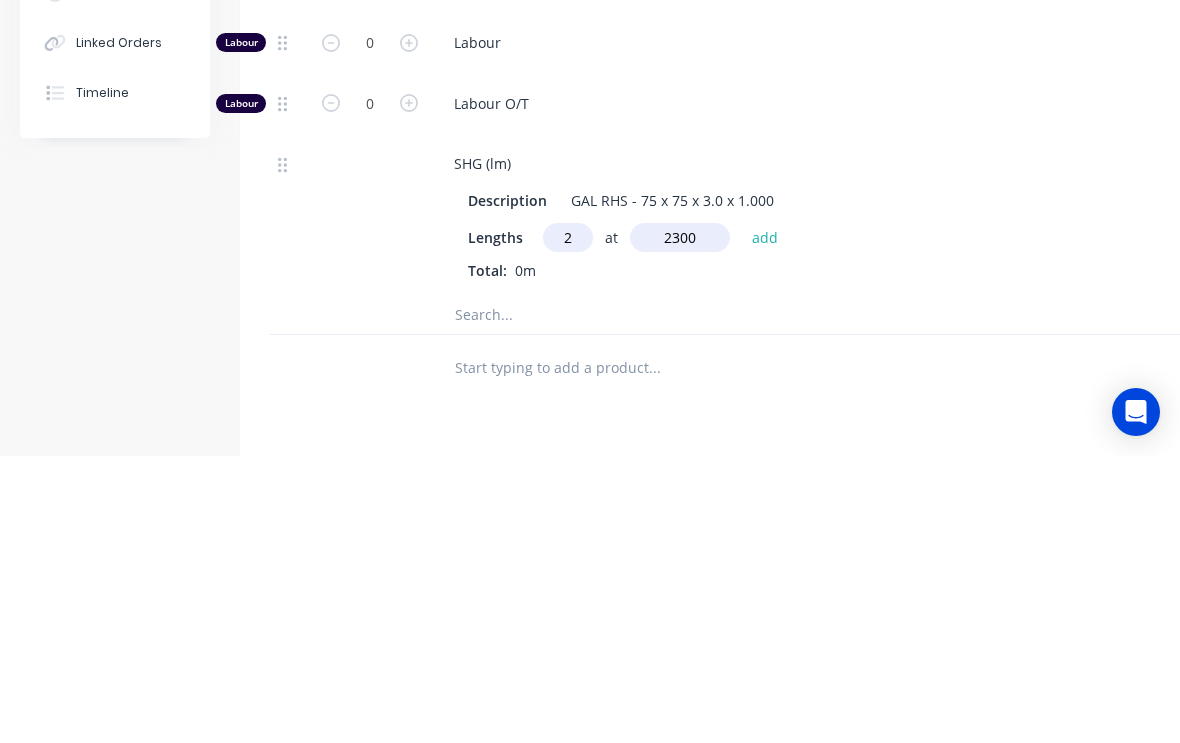 type on "2300" 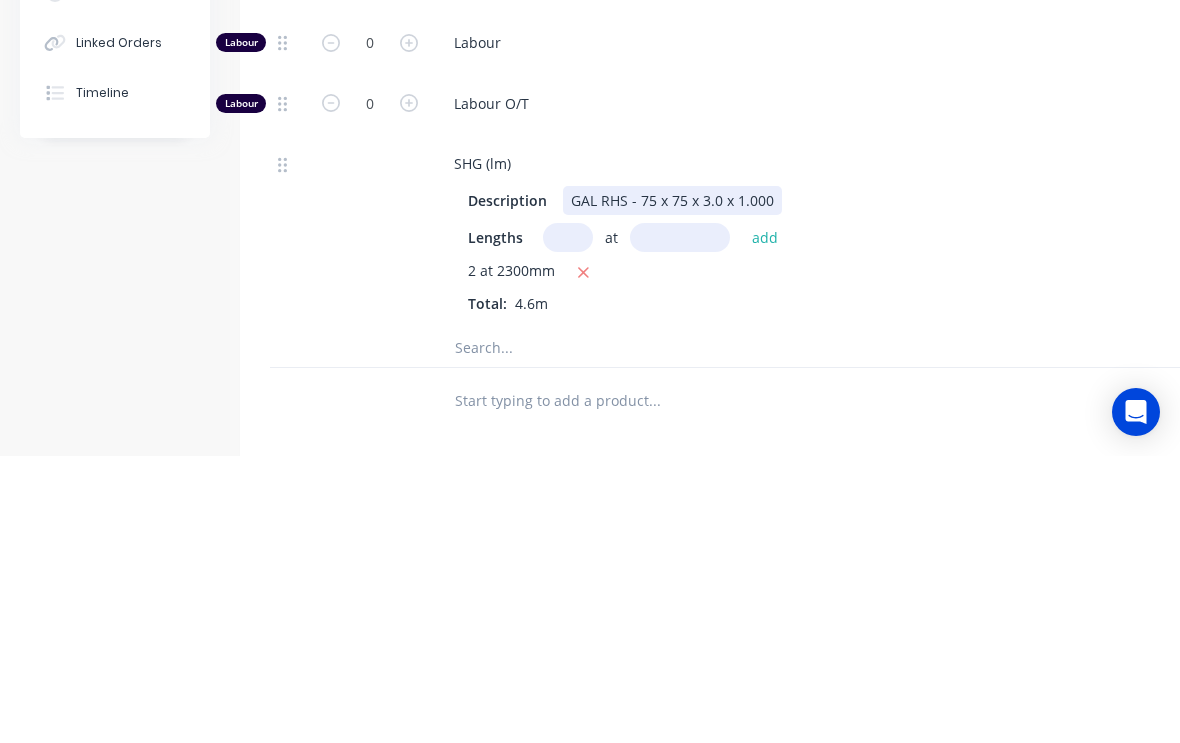 click on "Description GAL RHS - 75 x 75 x 3.0 x 1.000" at bounding box center [826, 487] 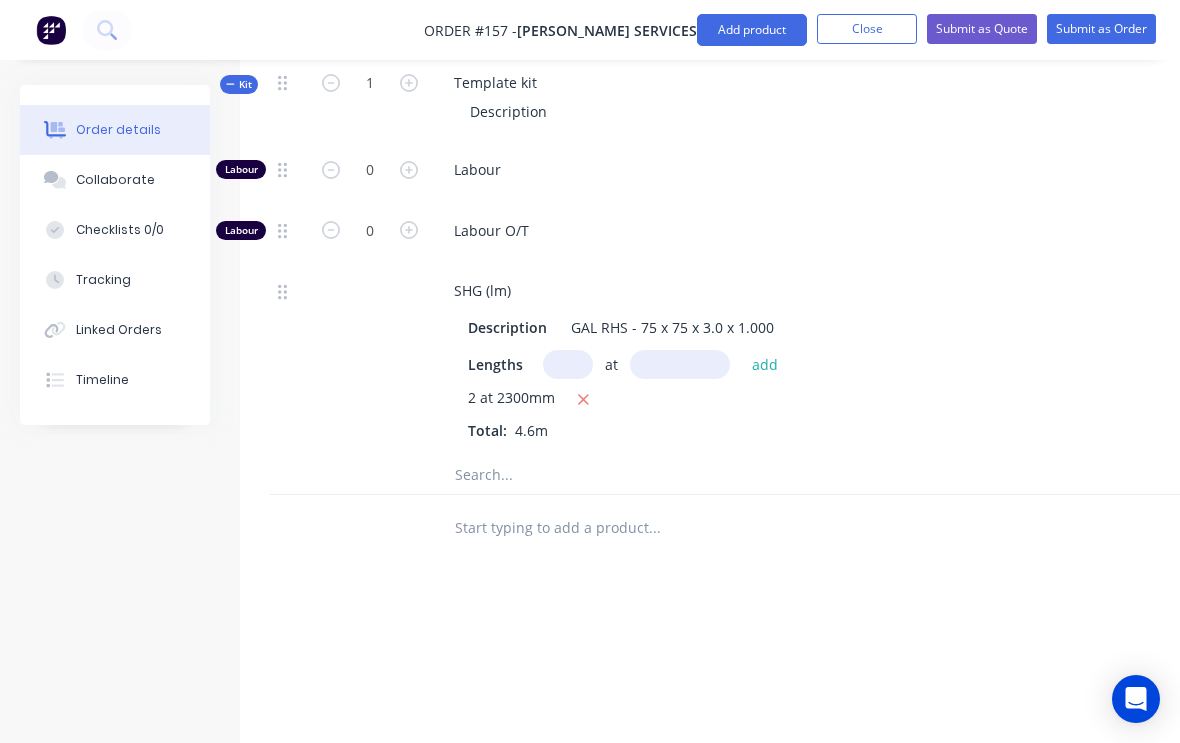 scroll, scrollTop: 675, scrollLeft: 0, axis: vertical 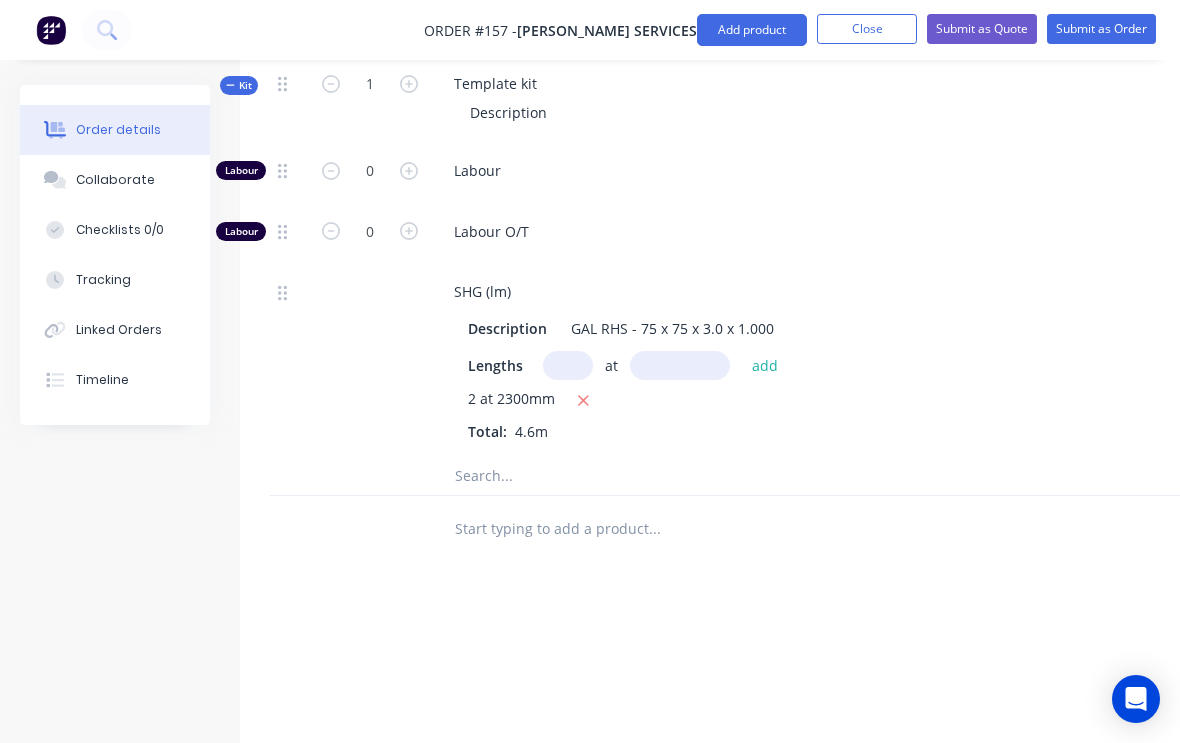 click at bounding box center [654, 475] 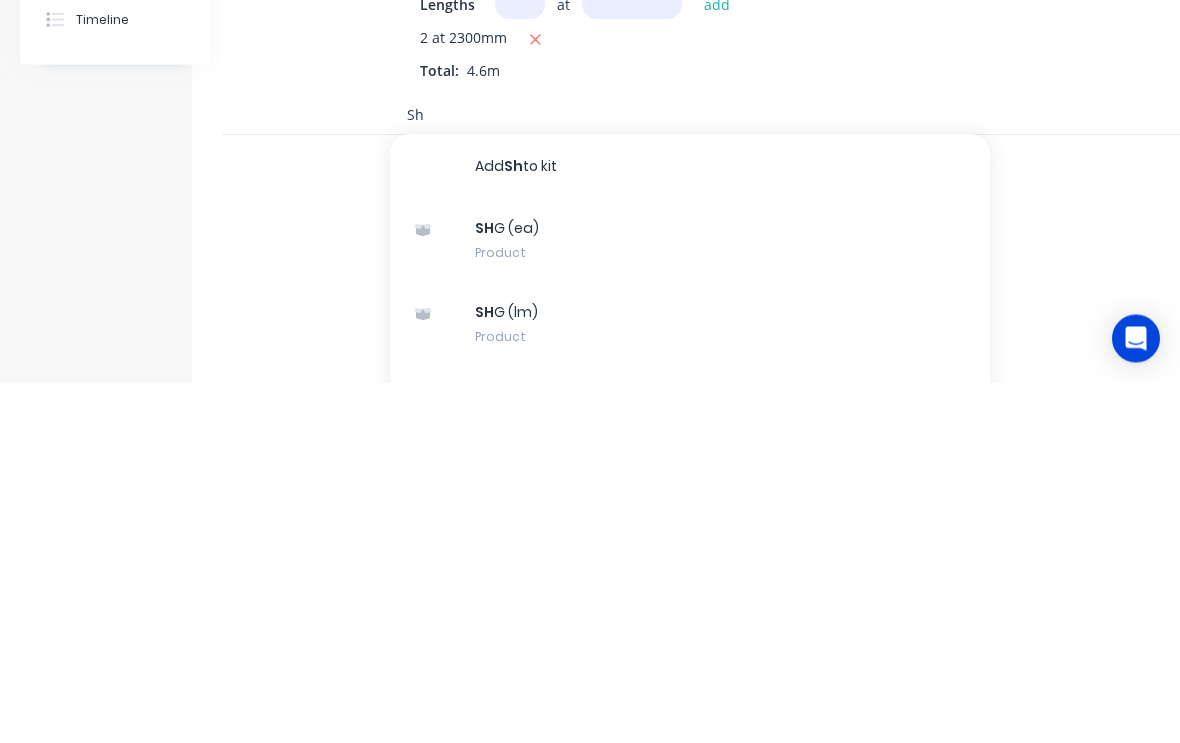 scroll, scrollTop: 675, scrollLeft: 49, axis: both 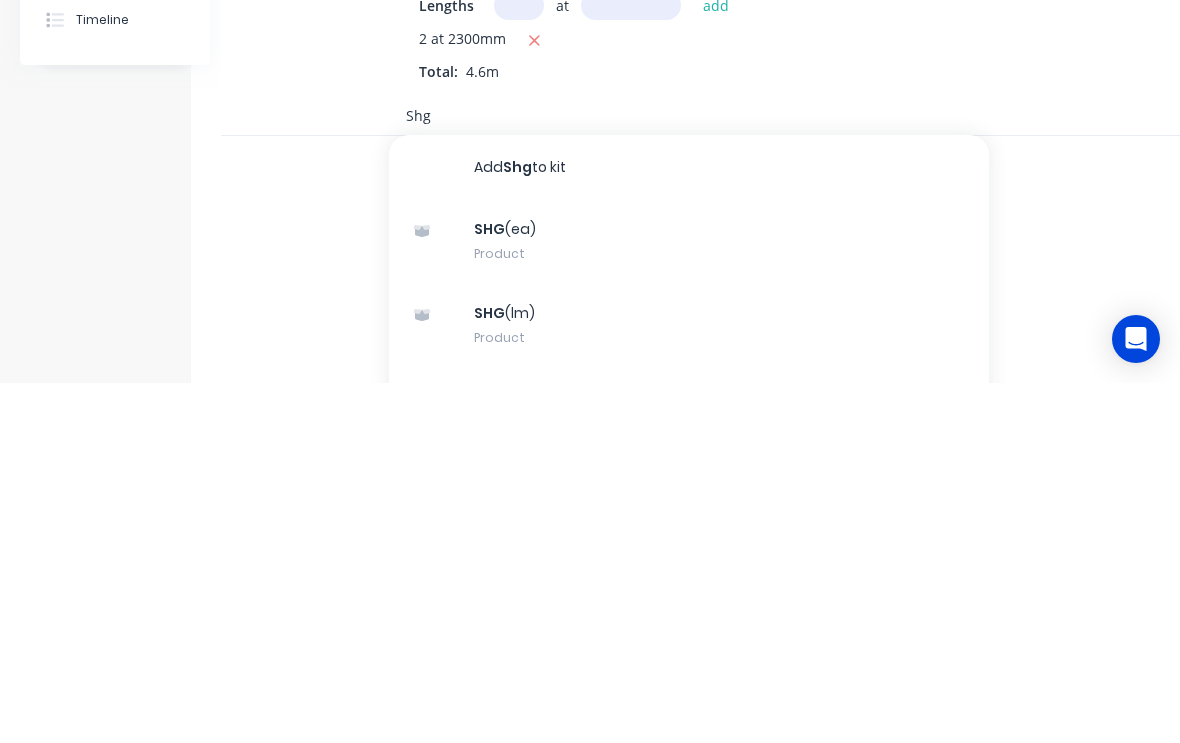 type on "Shg" 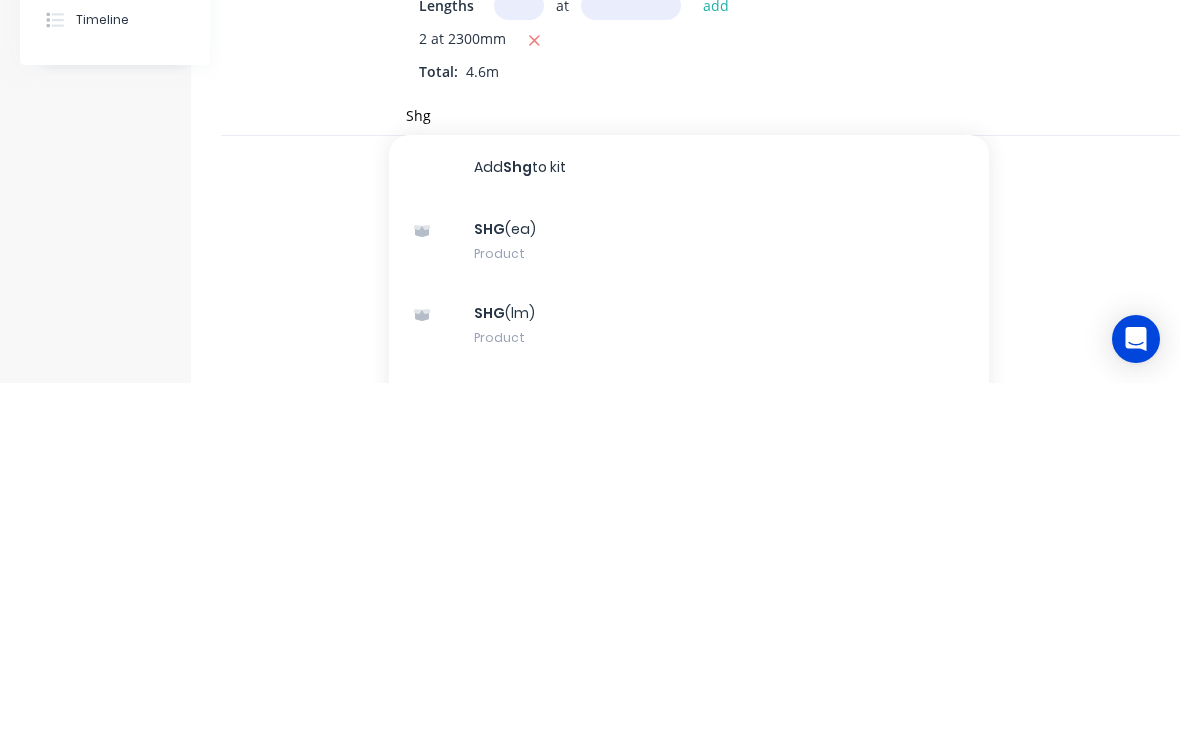 click on "SHG  (lm) Product" at bounding box center (689, 685) 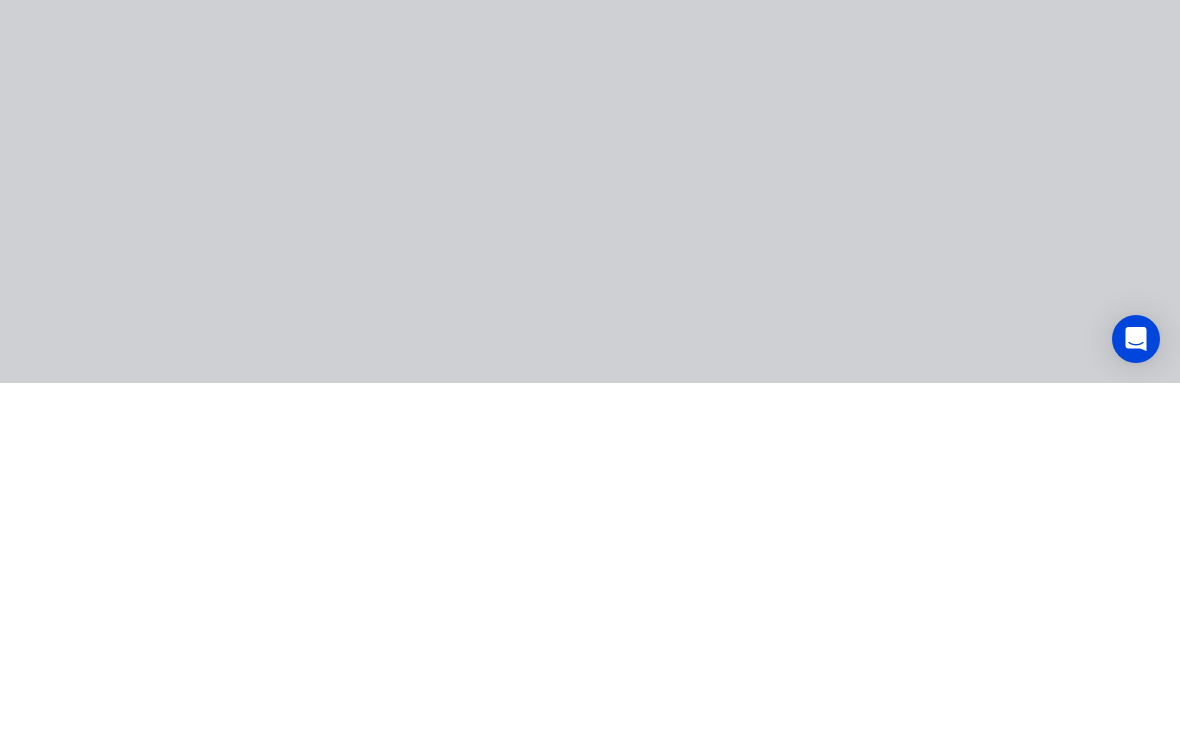 type 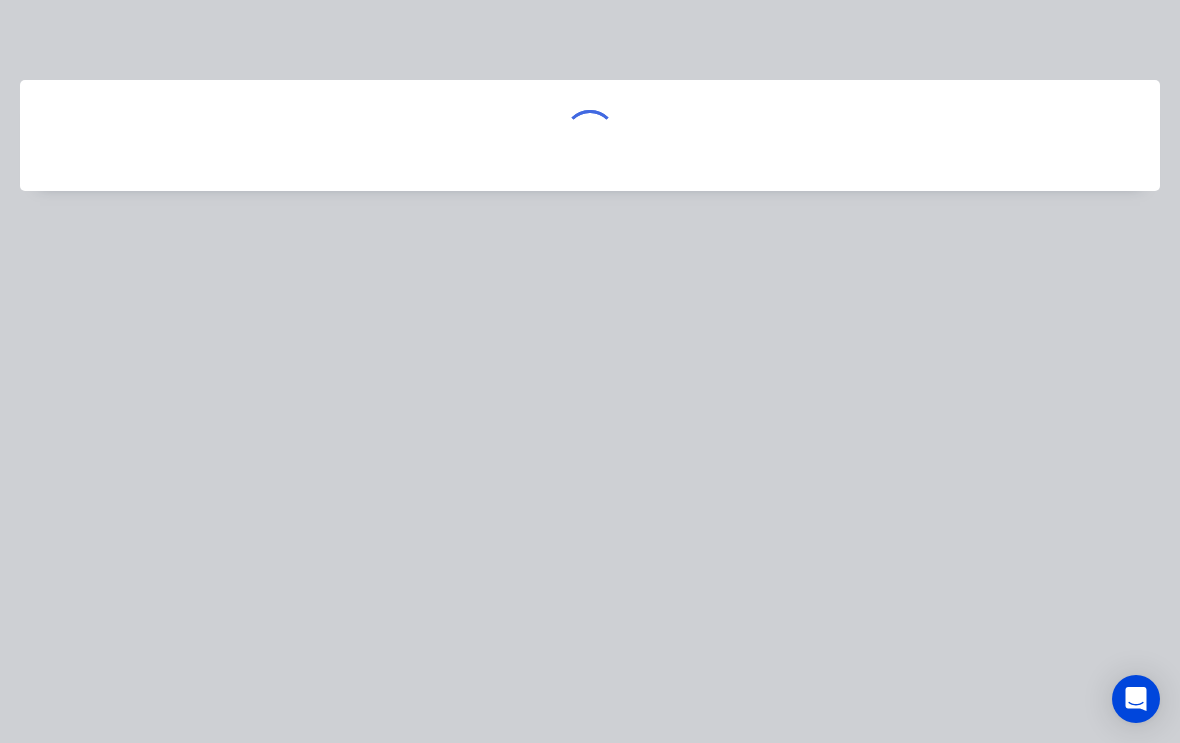 click at bounding box center (590, 371) 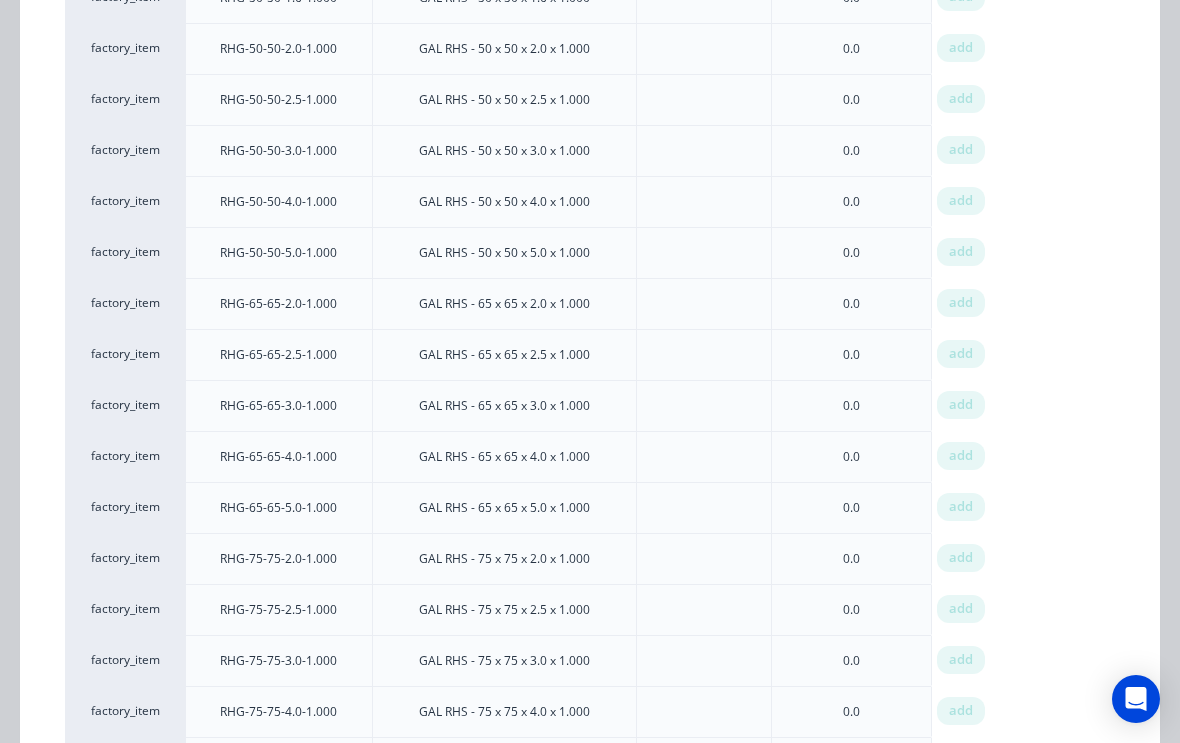 click on "add" at bounding box center [961, 405] 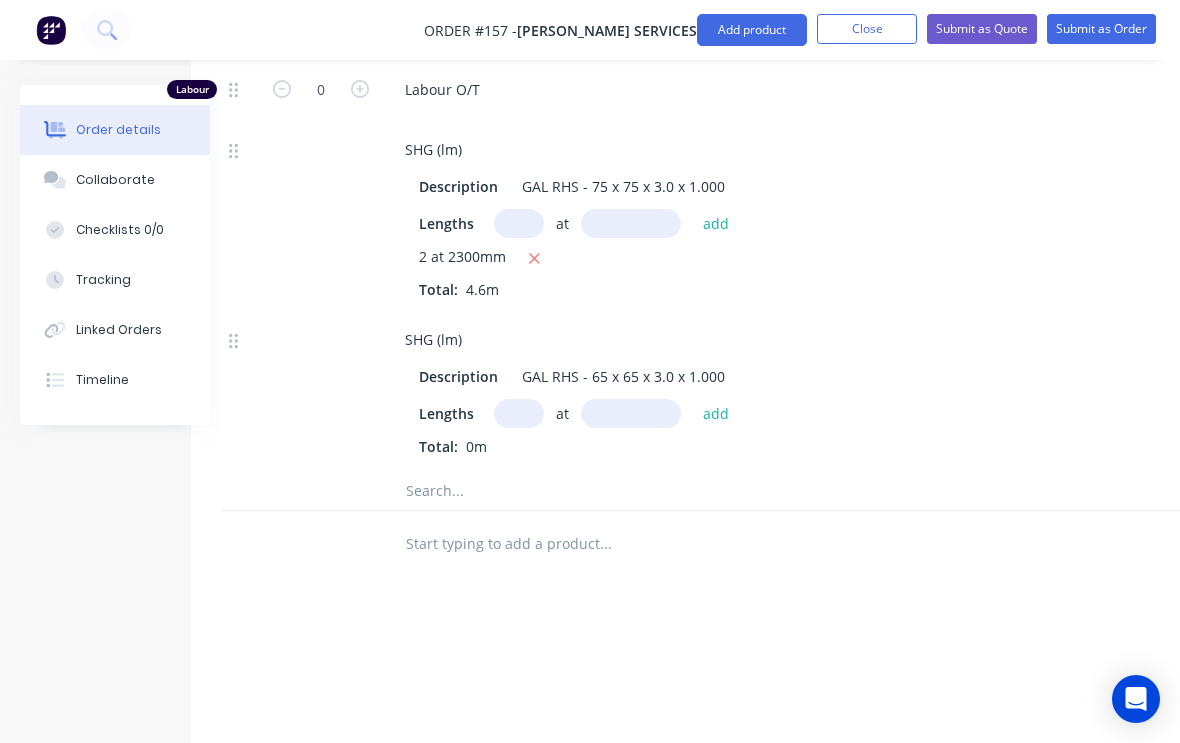 click at bounding box center (519, 413) 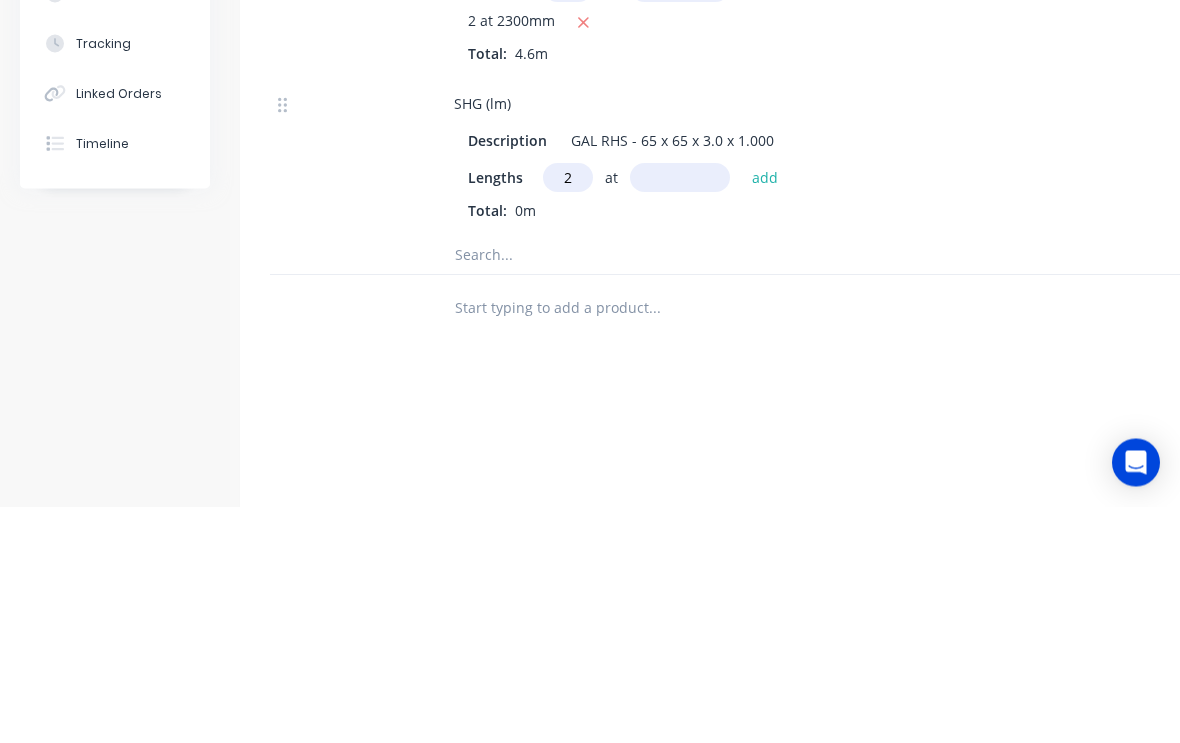 type on "2" 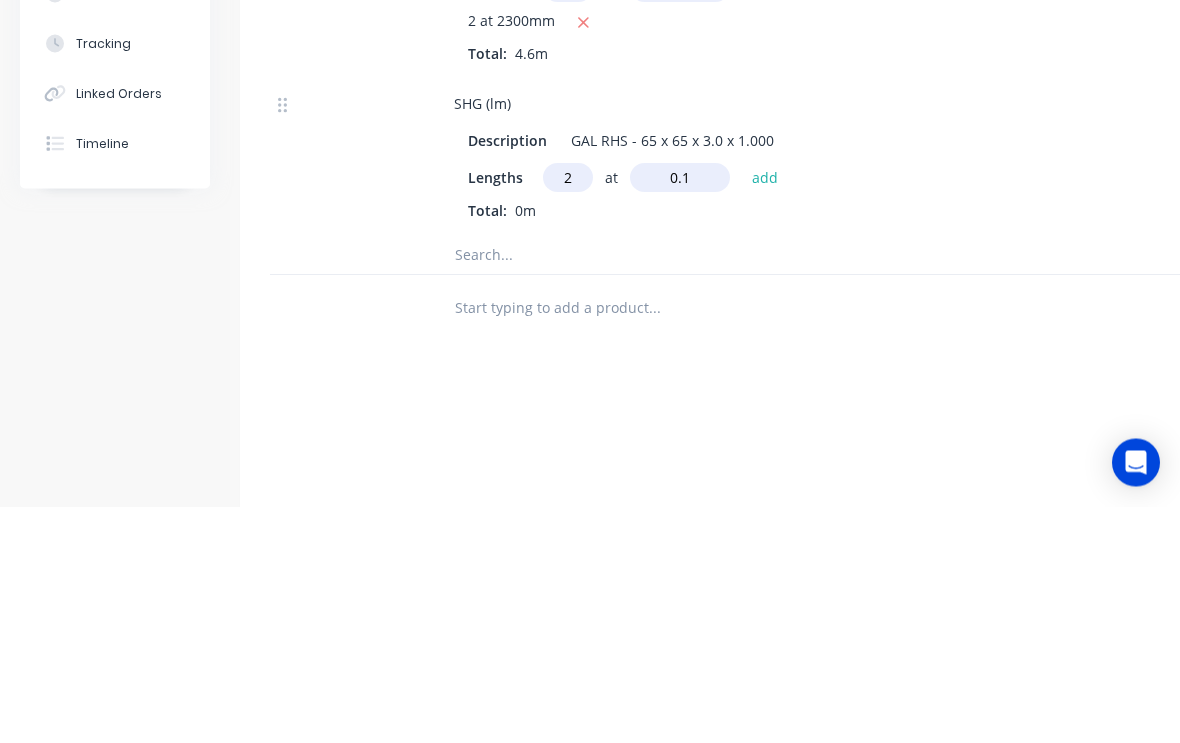 scroll, scrollTop: 973, scrollLeft: 0, axis: vertical 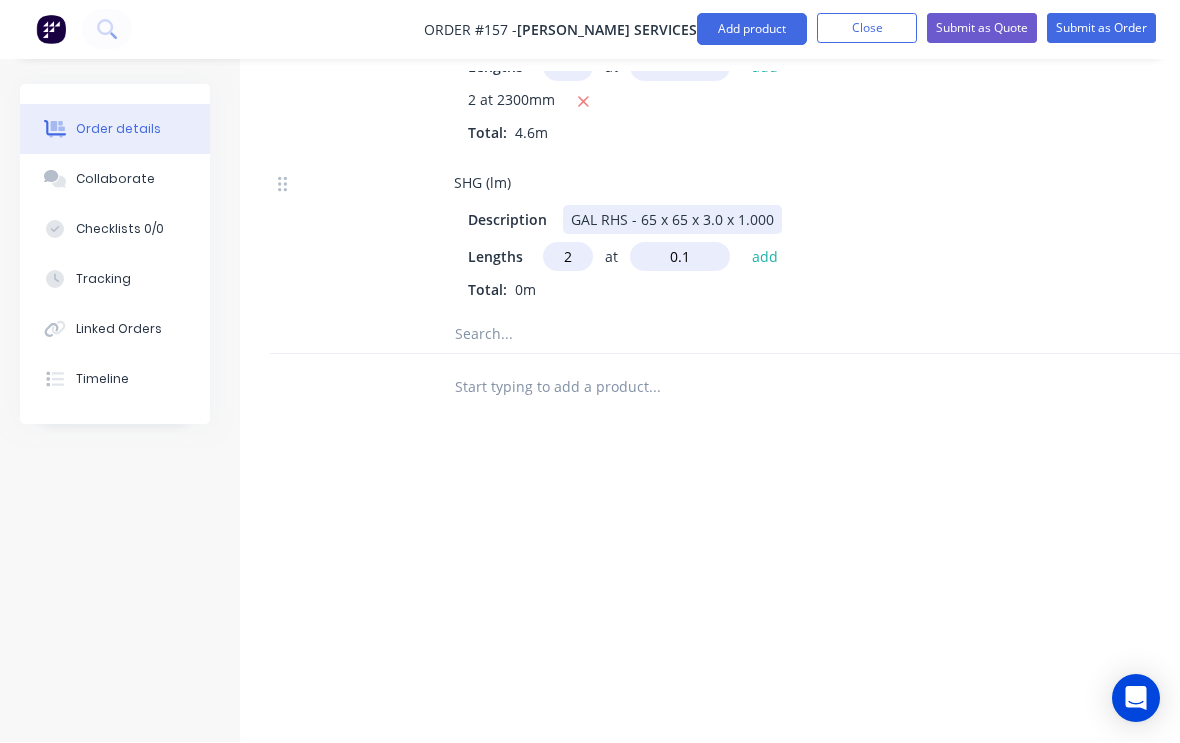 click on "GAL RHS - 65 x 65 x 3.0 x 1.000" at bounding box center [672, 220] 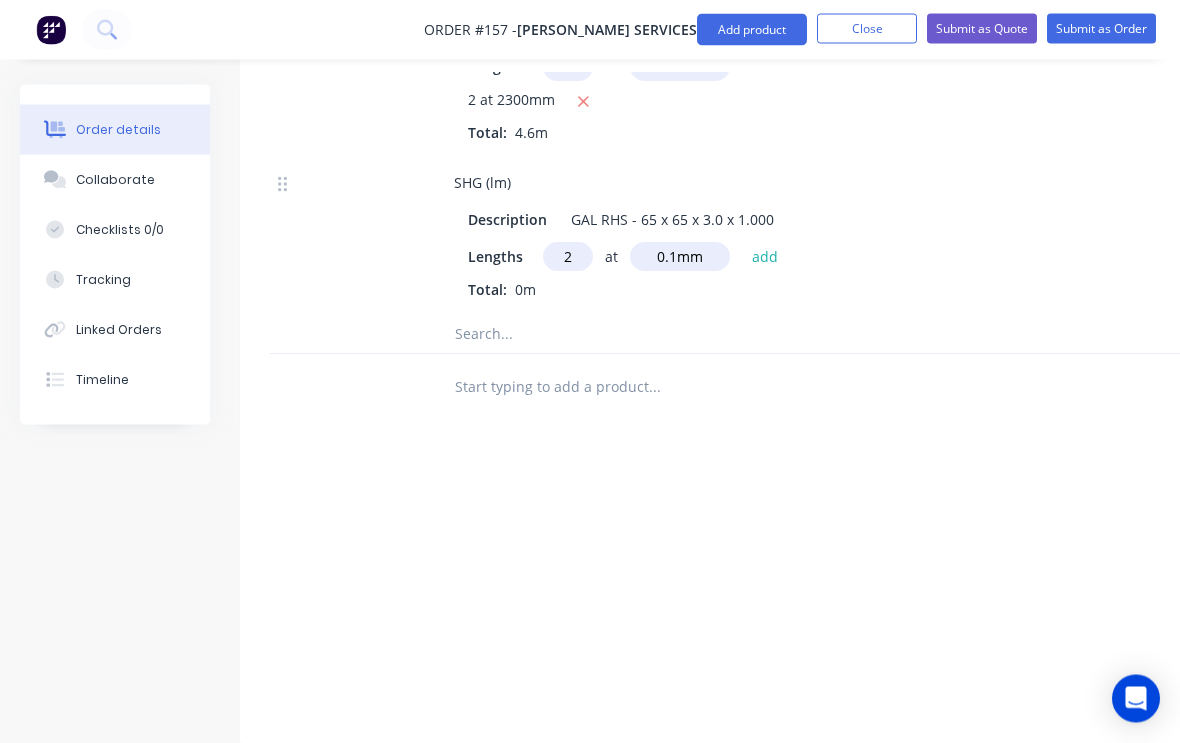 click on "add" at bounding box center (765, 257) 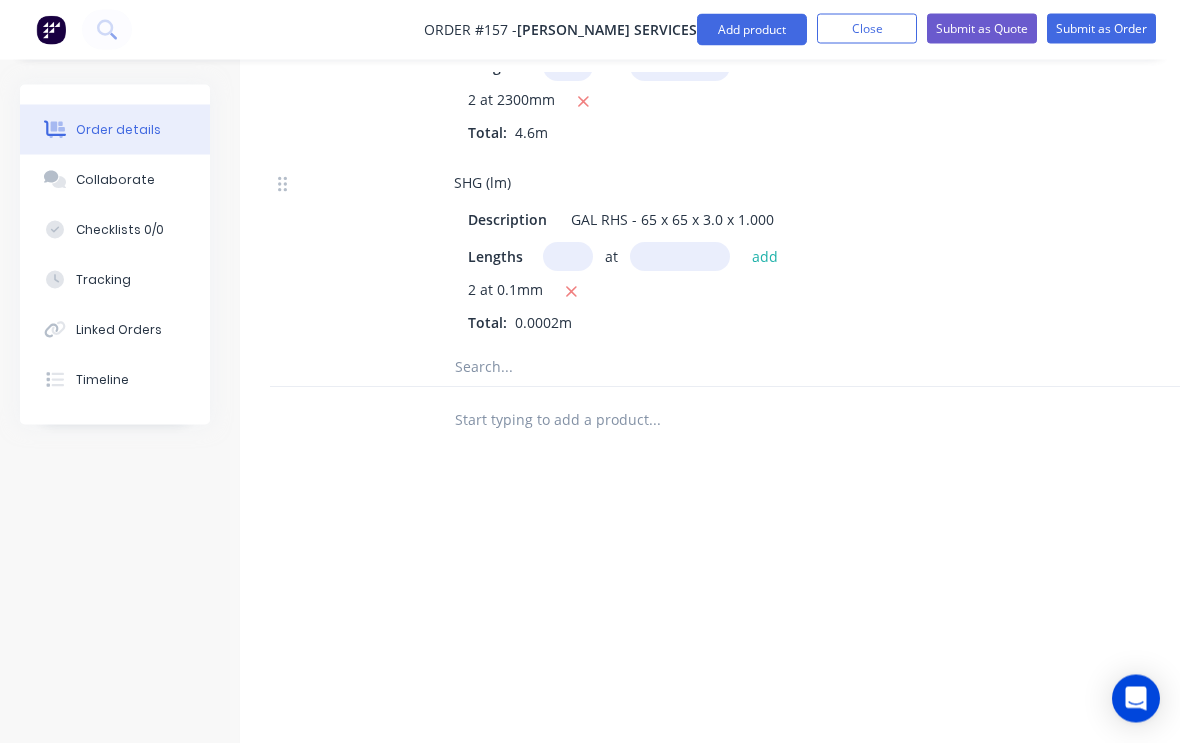 scroll, scrollTop: 974, scrollLeft: 0, axis: vertical 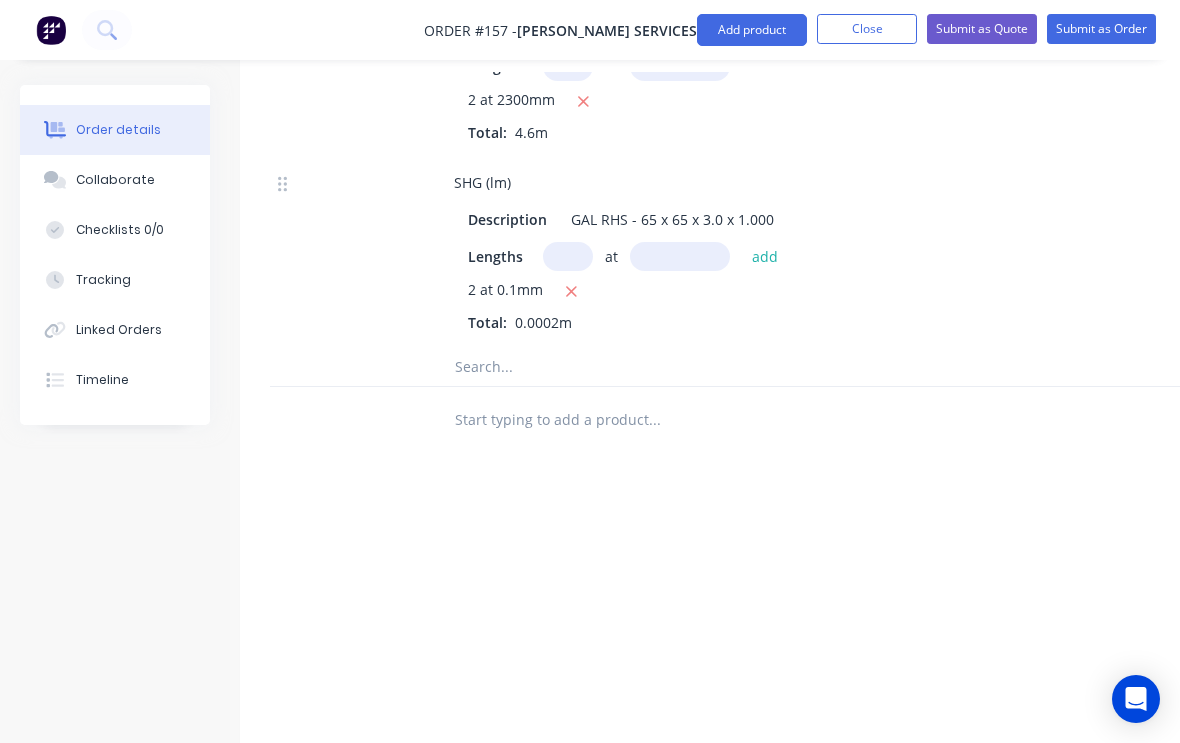 click 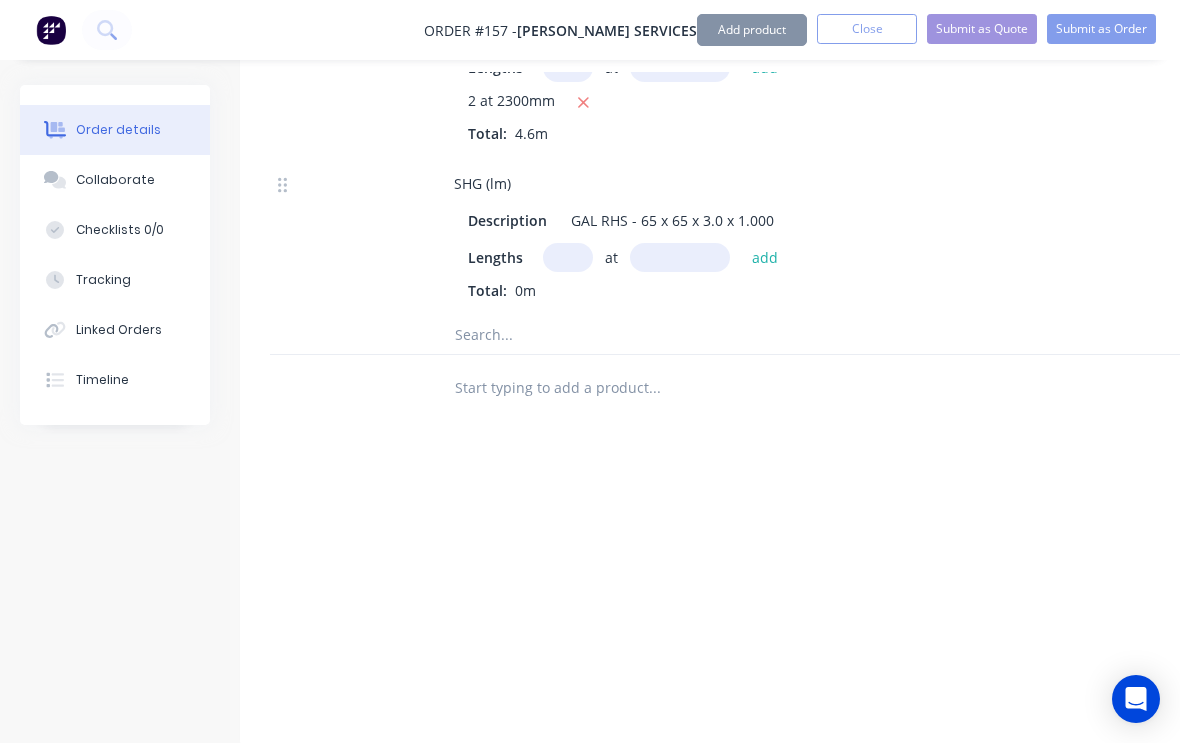 click at bounding box center [568, 257] 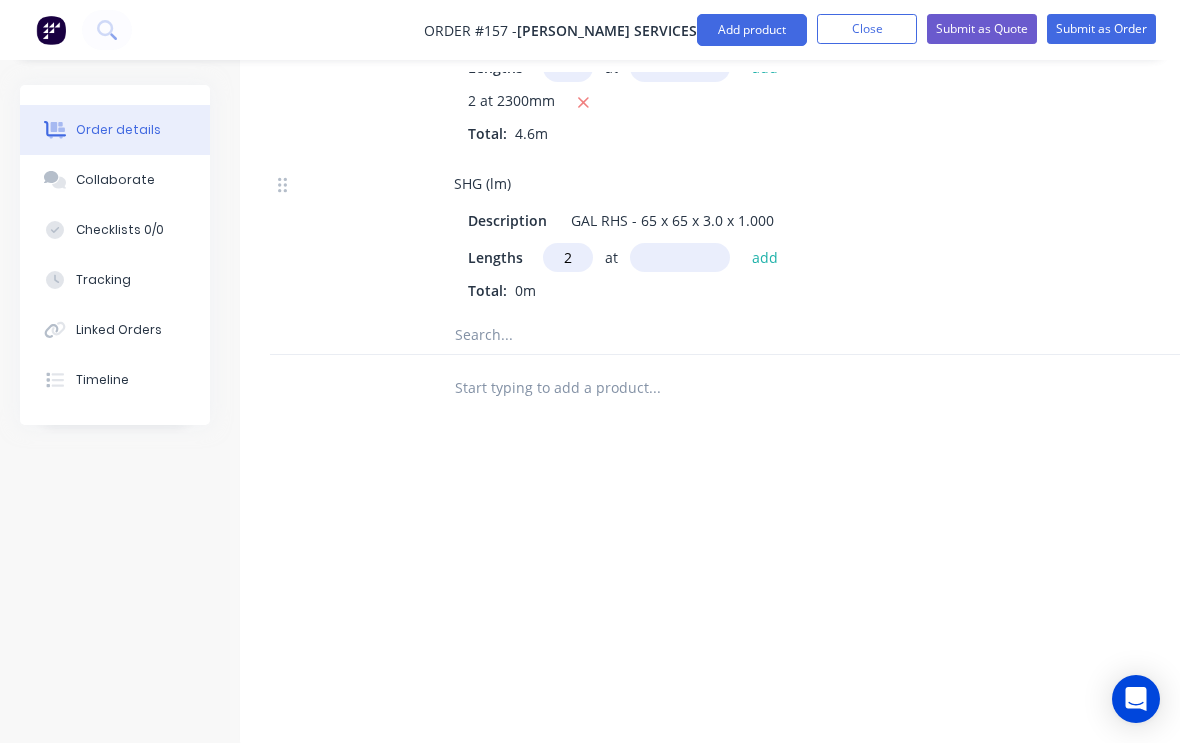 type on "2" 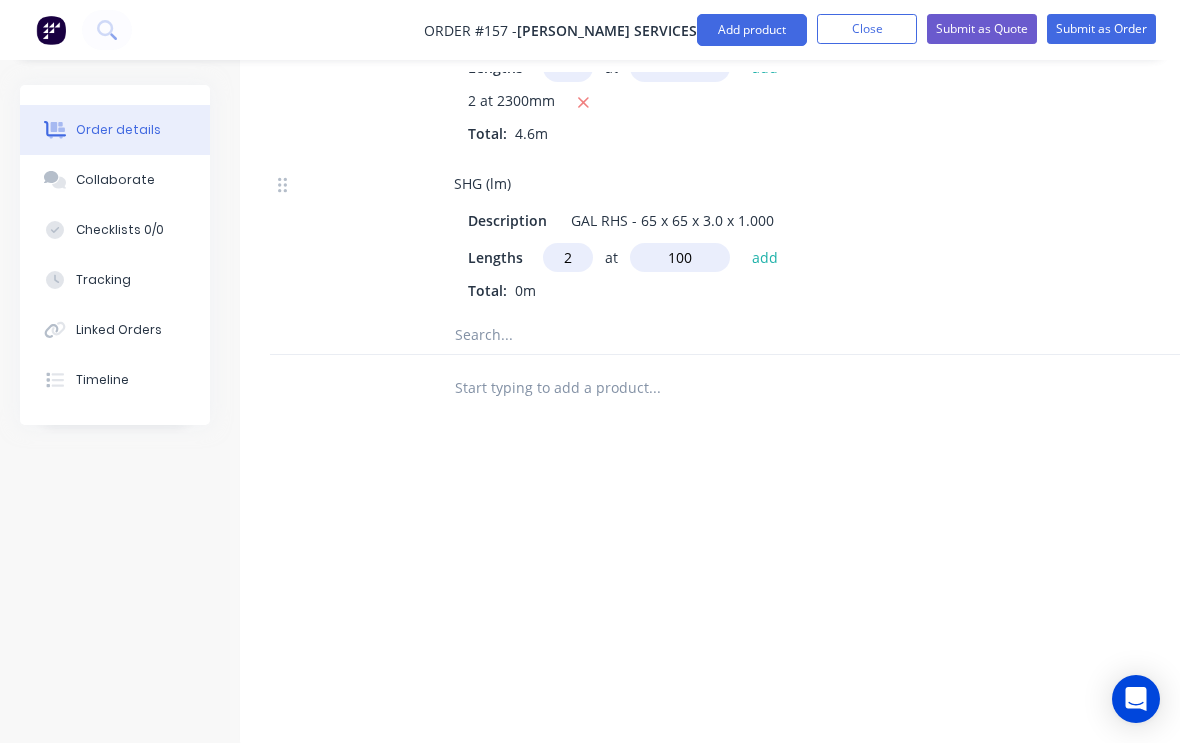 type on "100" 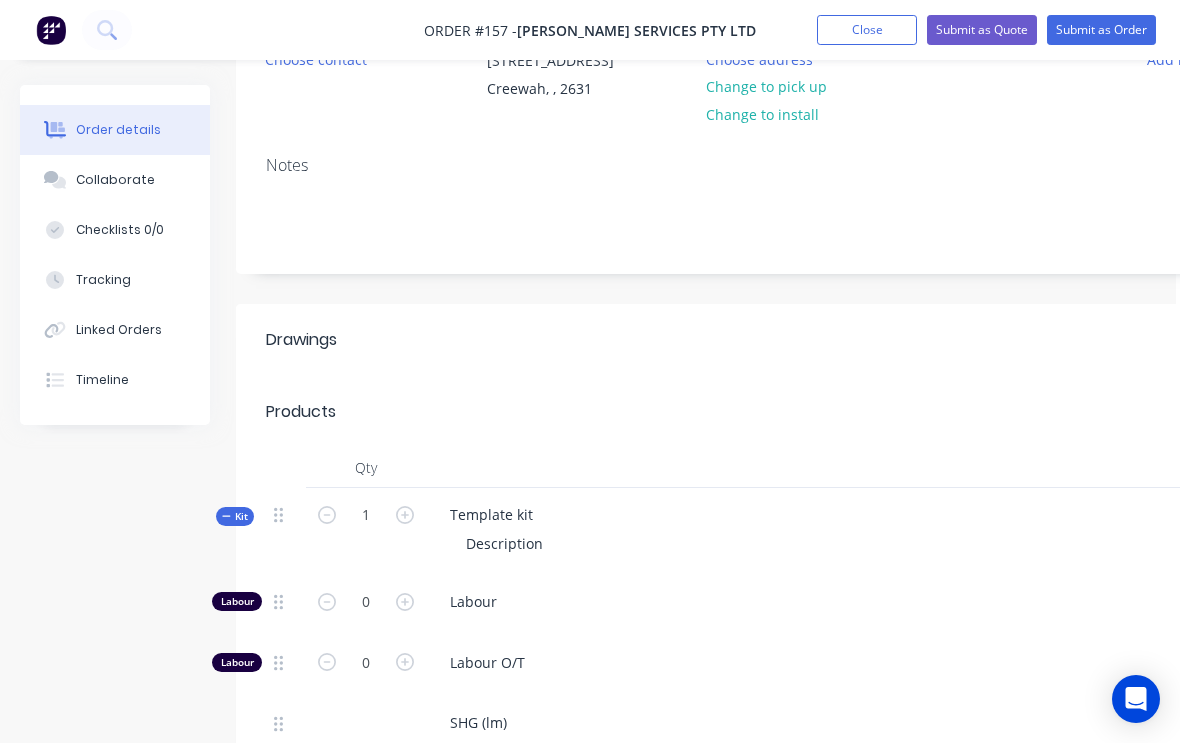 scroll, scrollTop: 282, scrollLeft: 1, axis: both 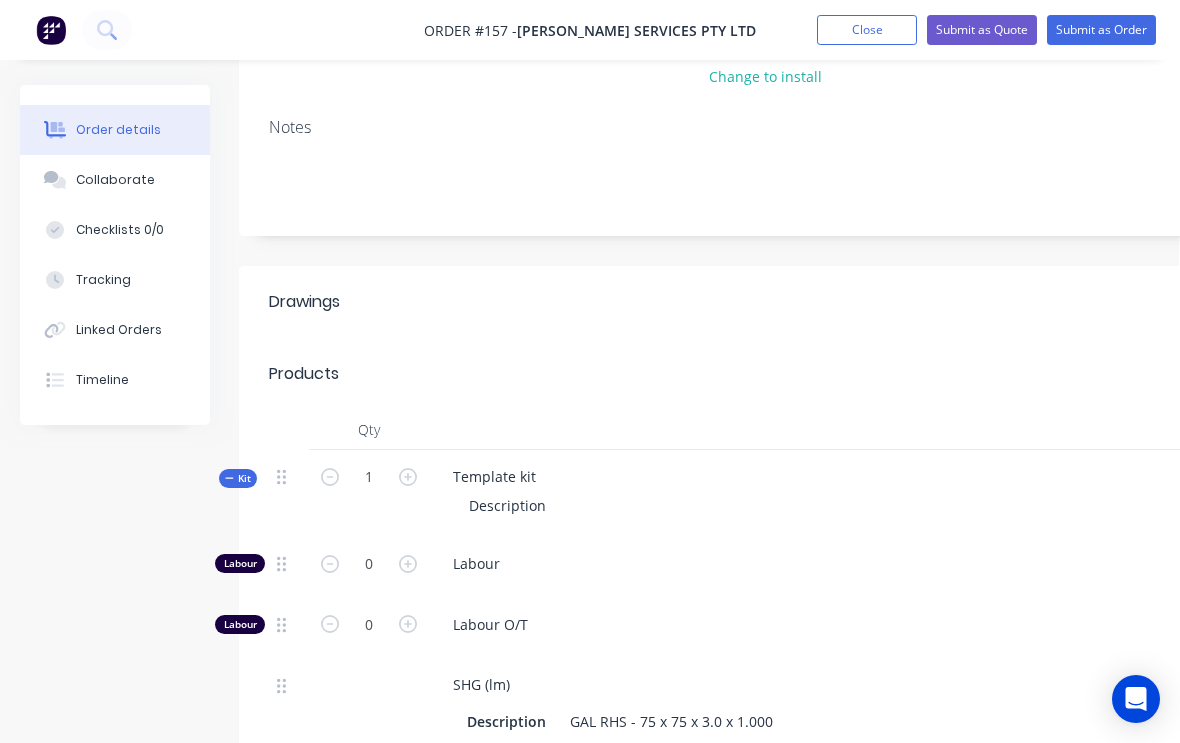 click on "Tracking" at bounding box center [115, 280] 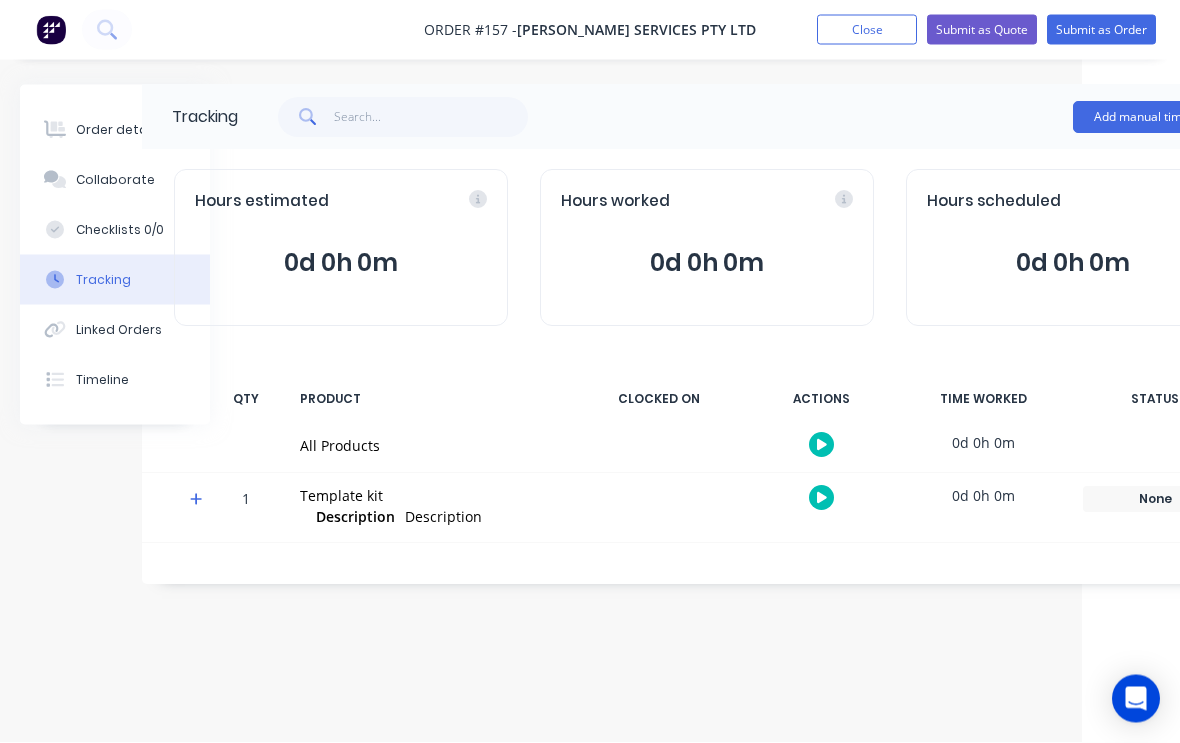 scroll, scrollTop: 0, scrollLeft: 210, axis: horizontal 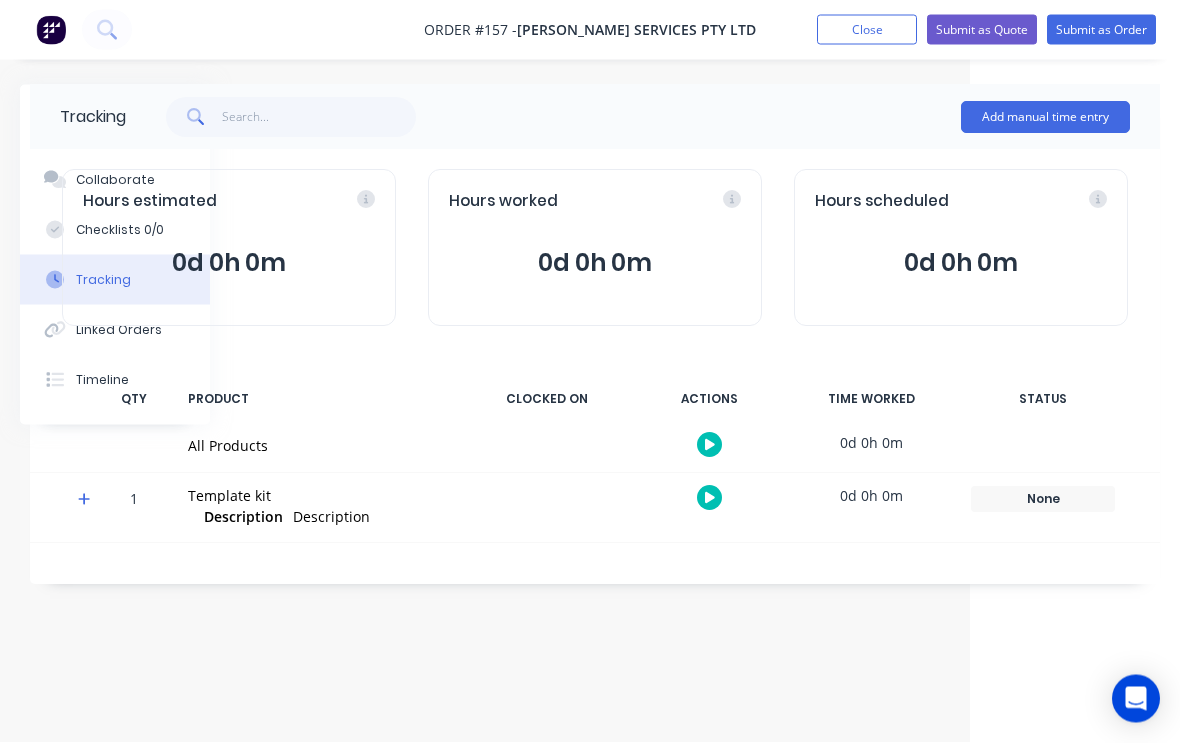 click on "Add manual time entry" at bounding box center [1045, 118] 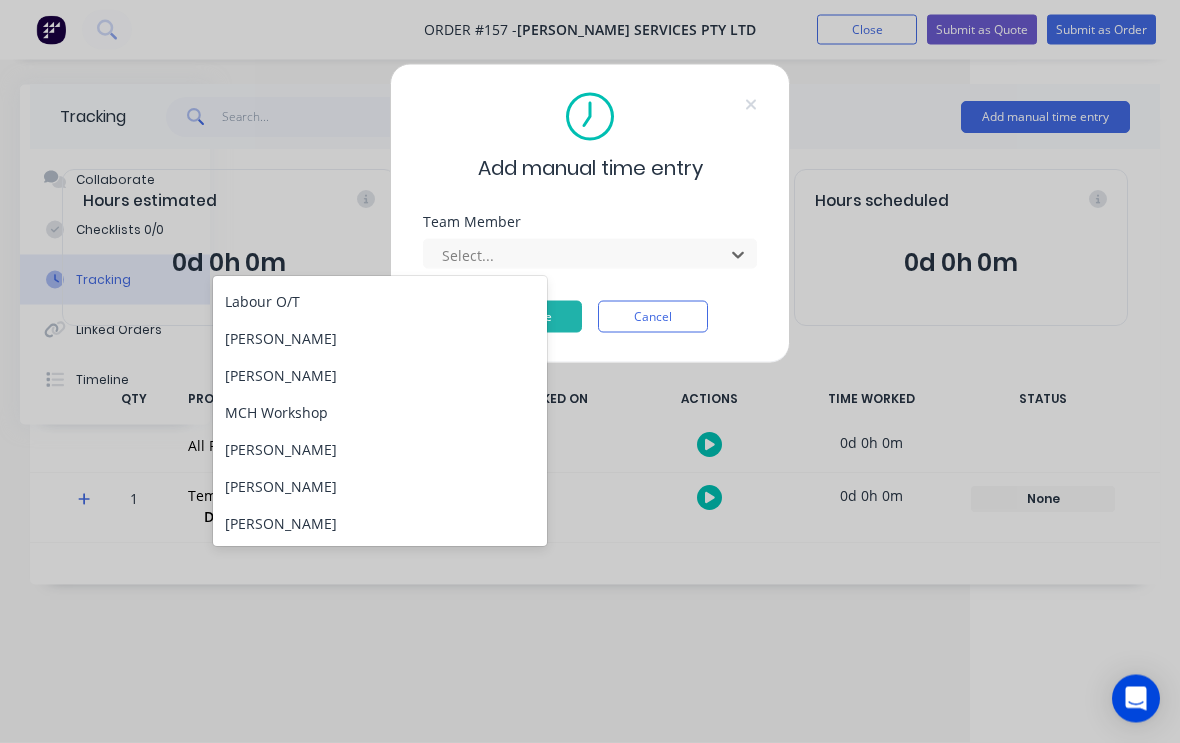 scroll, scrollTop: 108, scrollLeft: 0, axis: vertical 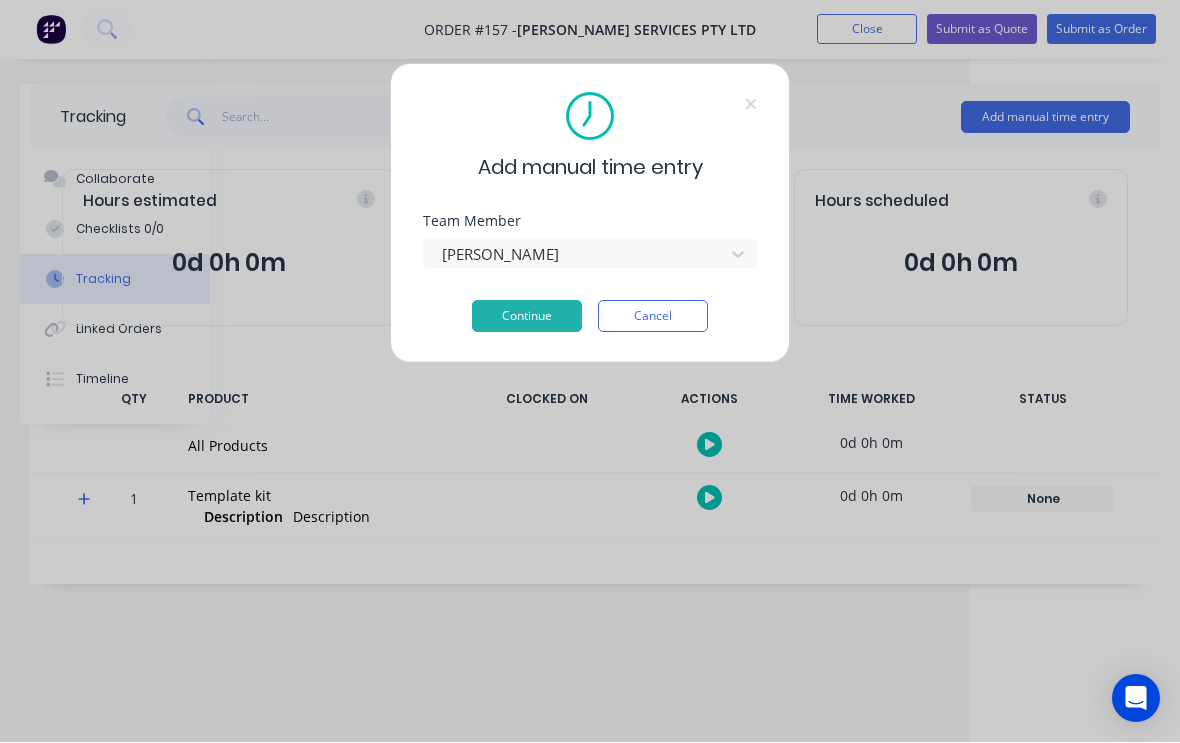 click on "Continue" at bounding box center (527, 317) 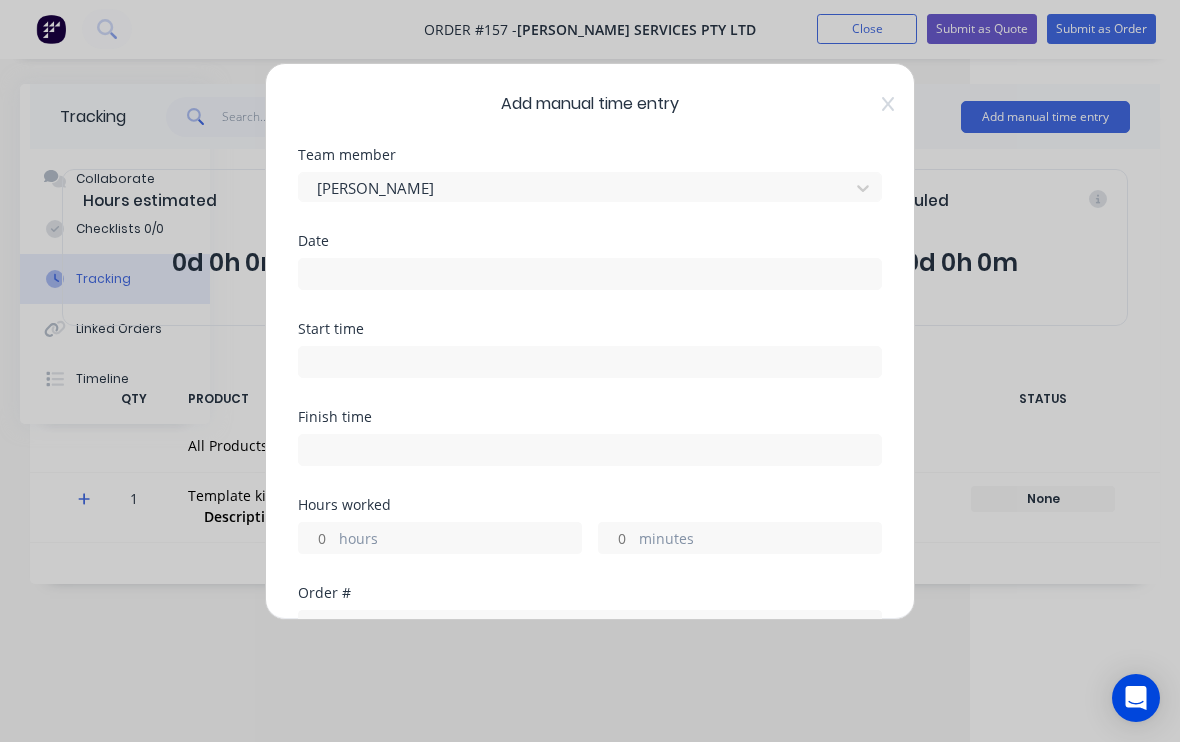 click at bounding box center [590, 275] 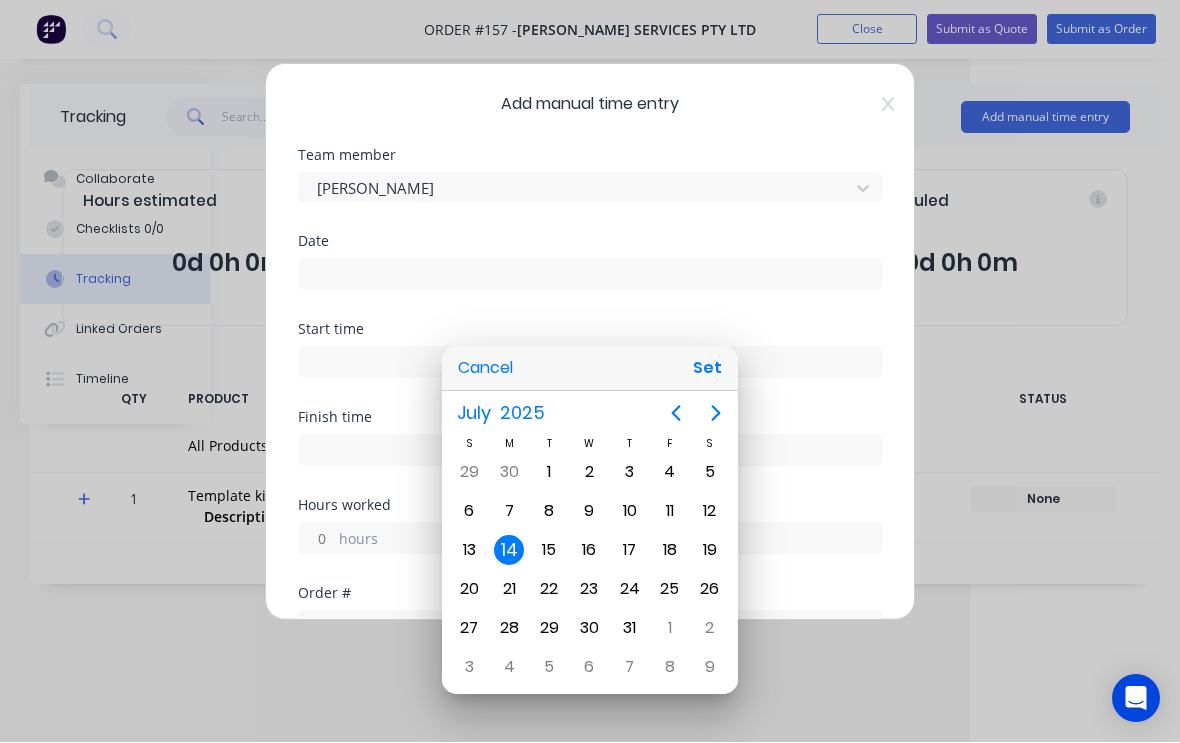 click on "Set" at bounding box center [707, 369] 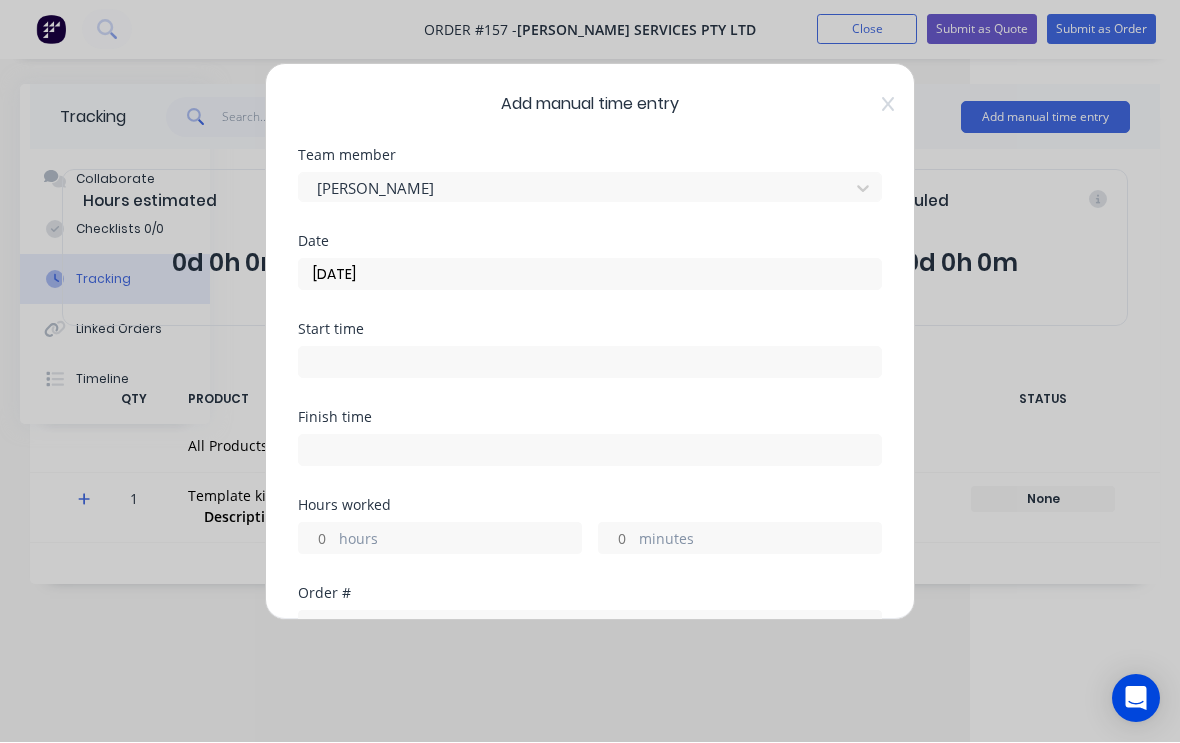 click at bounding box center (590, 363) 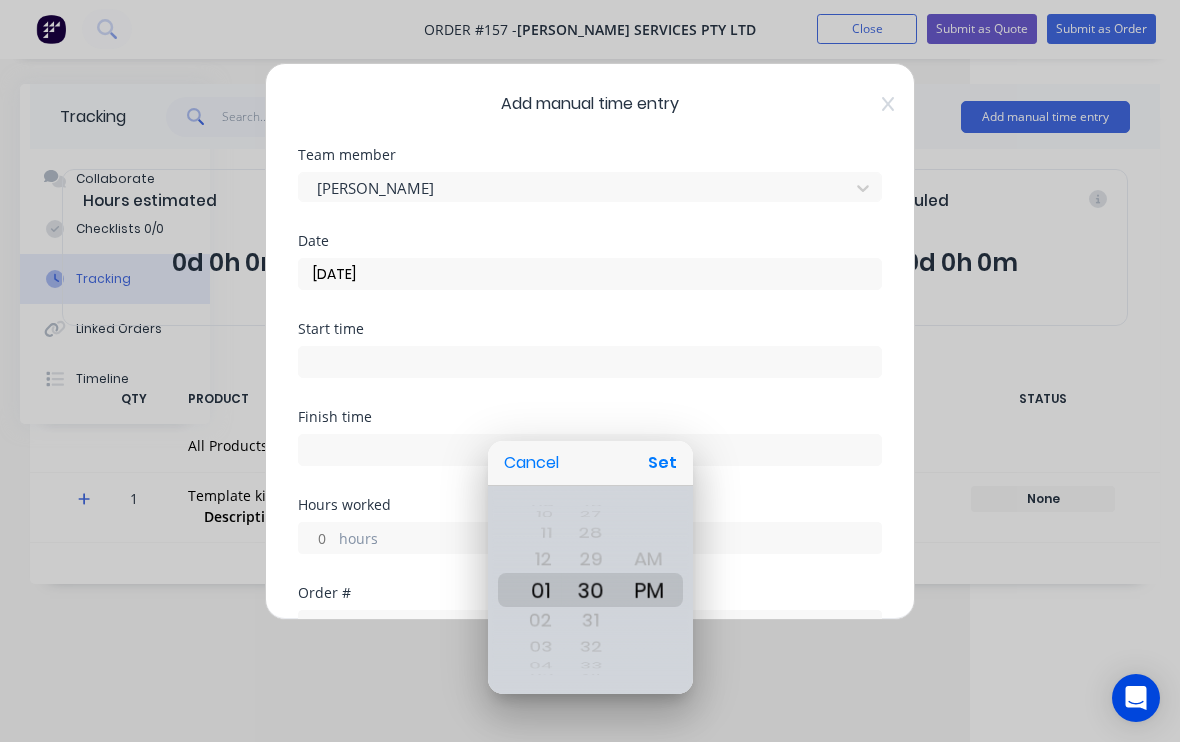 click on "Set" at bounding box center (662, 464) 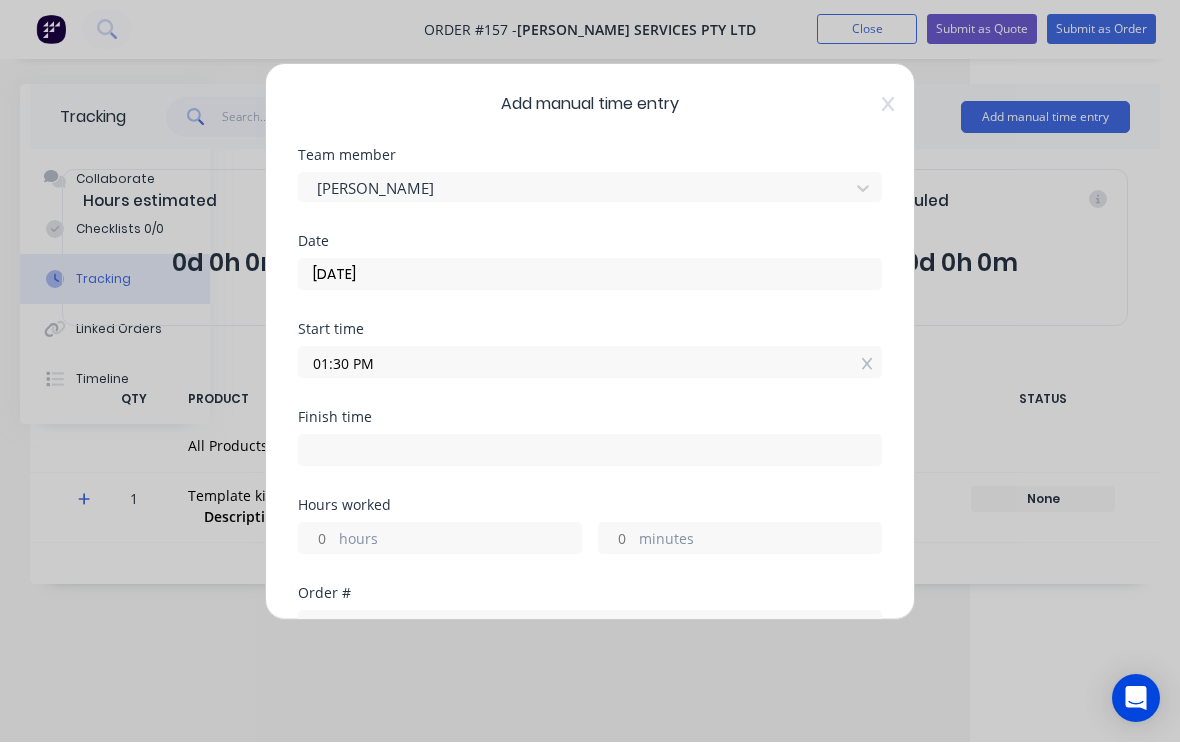 click at bounding box center [590, 451] 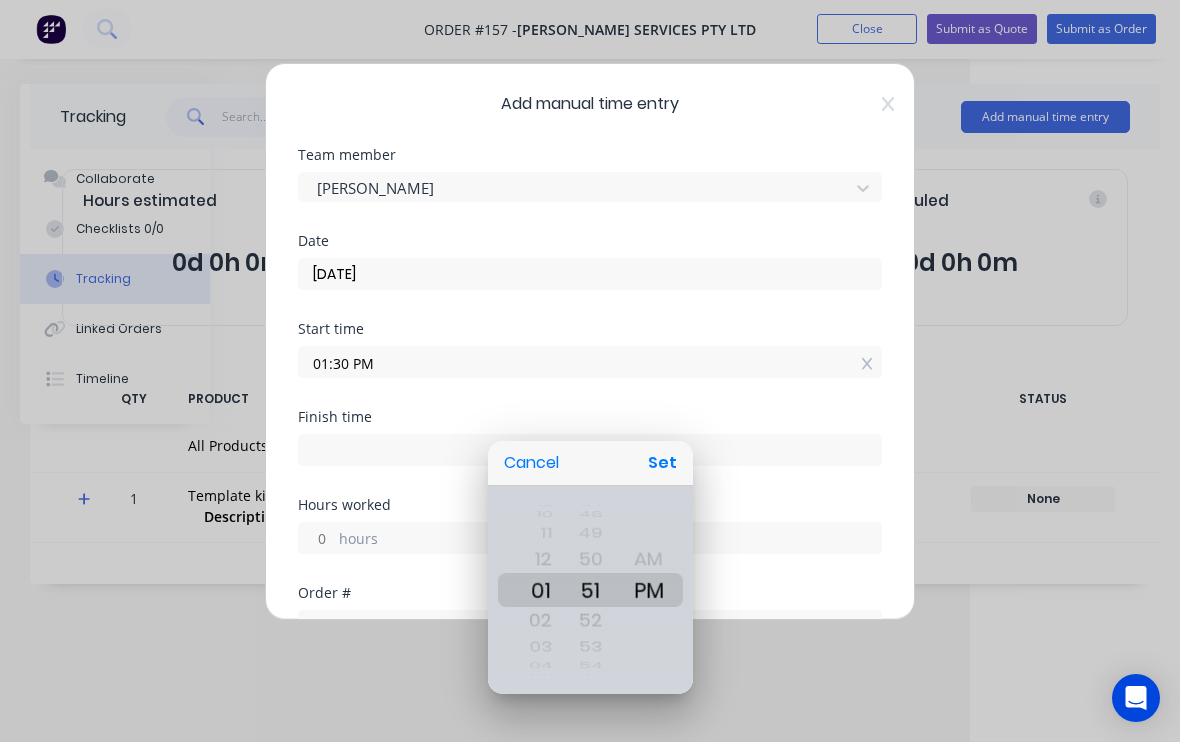 click at bounding box center [590, 371] 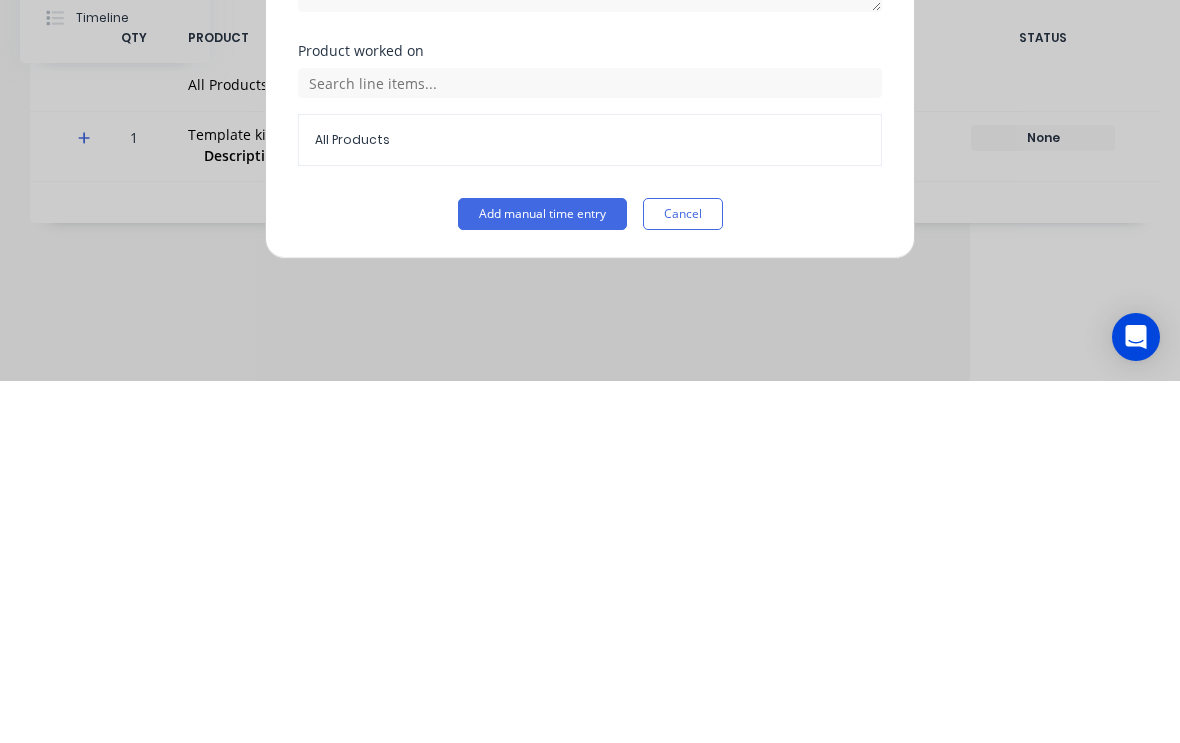 type on "15" 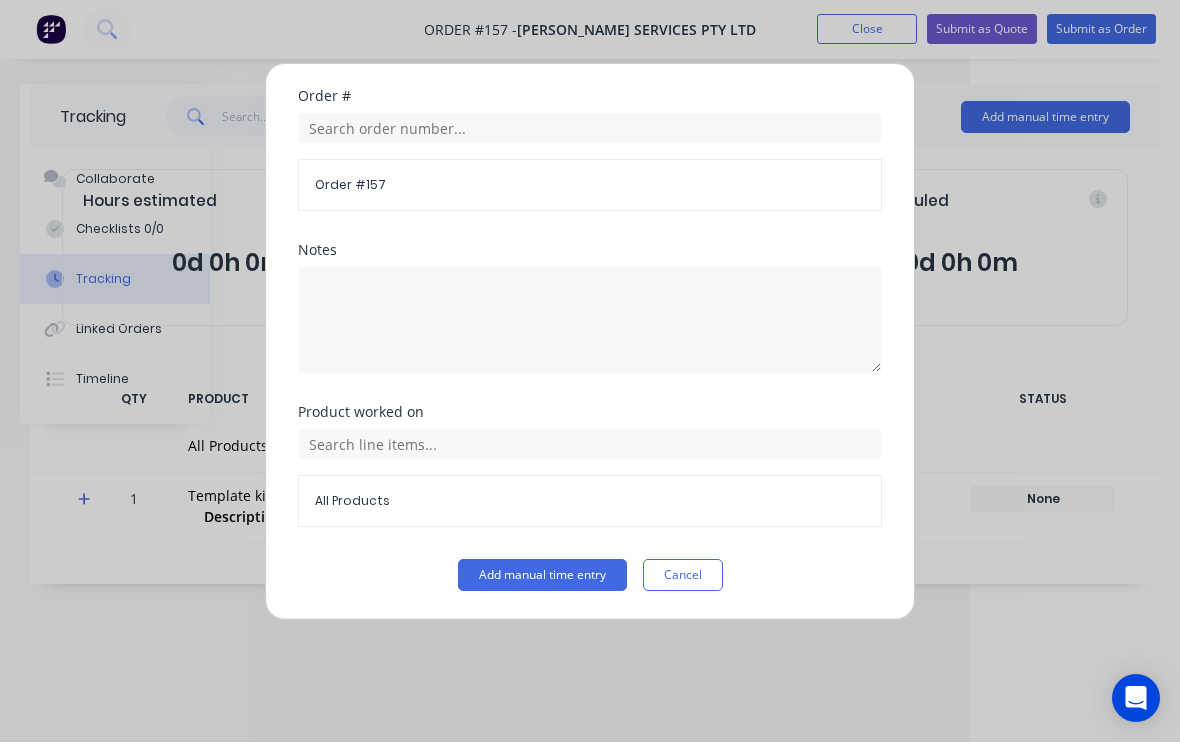 scroll, scrollTop: 472, scrollLeft: 0, axis: vertical 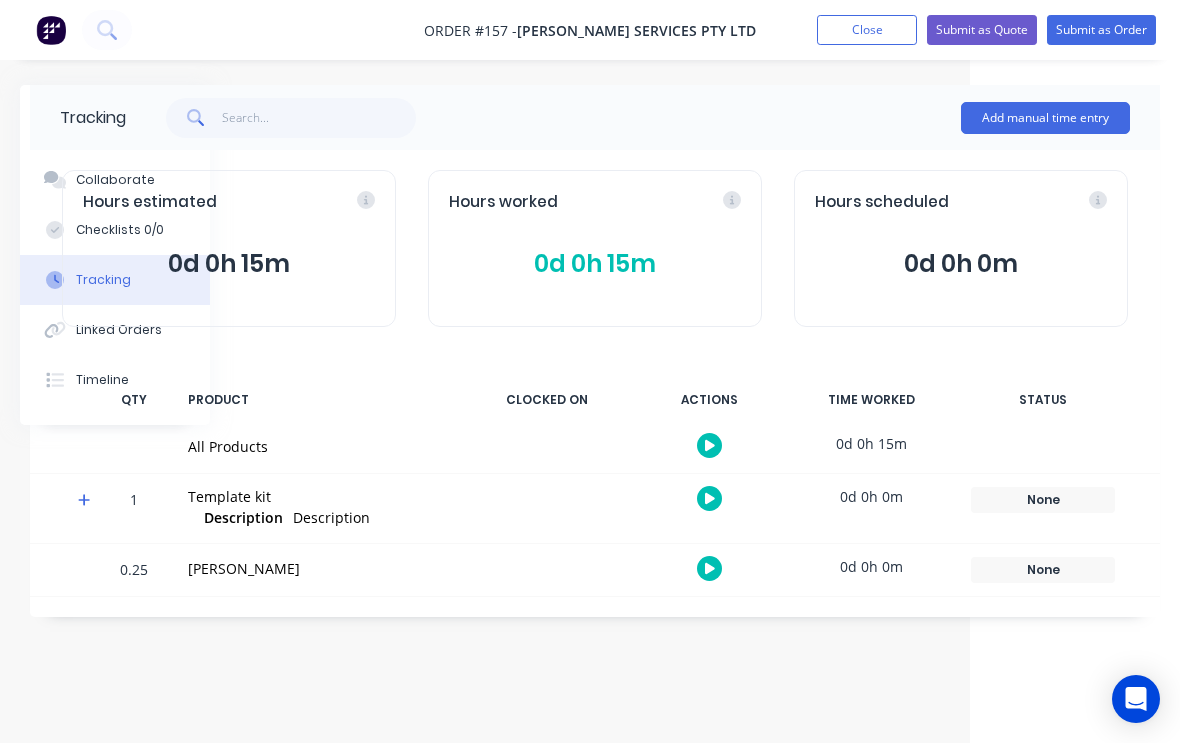 click on "Submit as Order" at bounding box center (1101, 30) 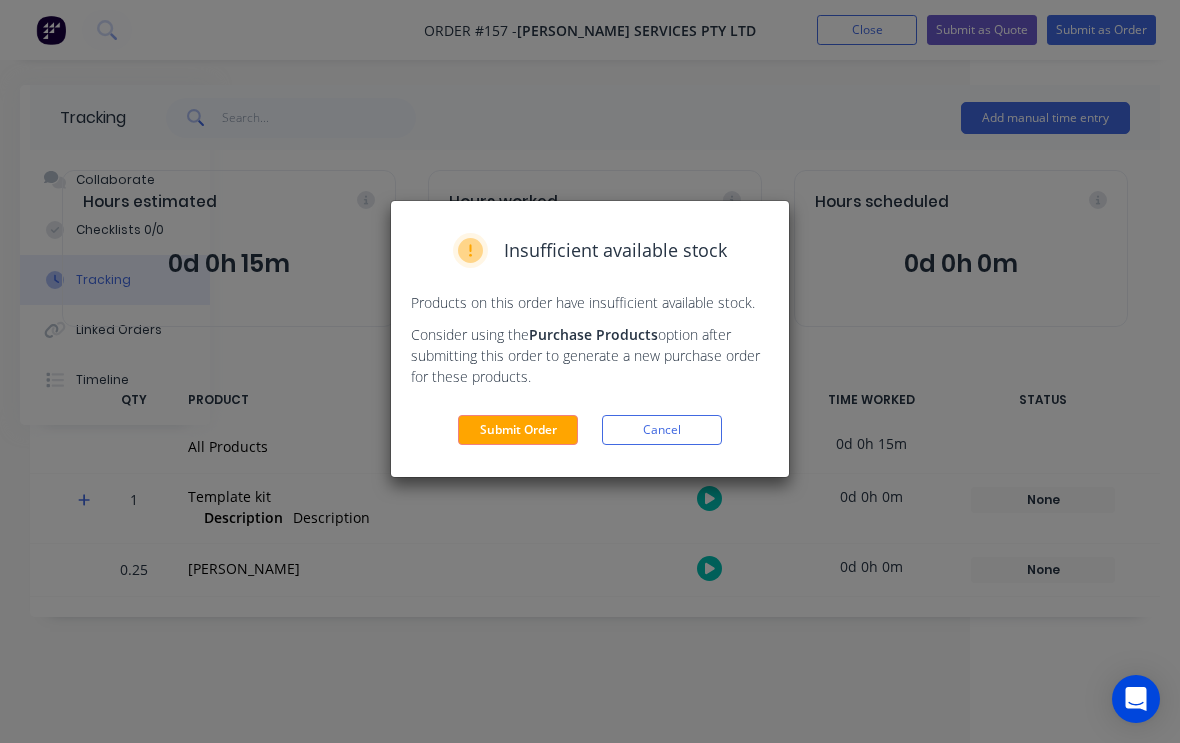 click on "Insufficient available stock Products on this order have insufficient available stock. Consider using the  Purchase Products  option after submitting this order to generate a new purchase order for these products. Submit Order Cancel" at bounding box center (590, 339) 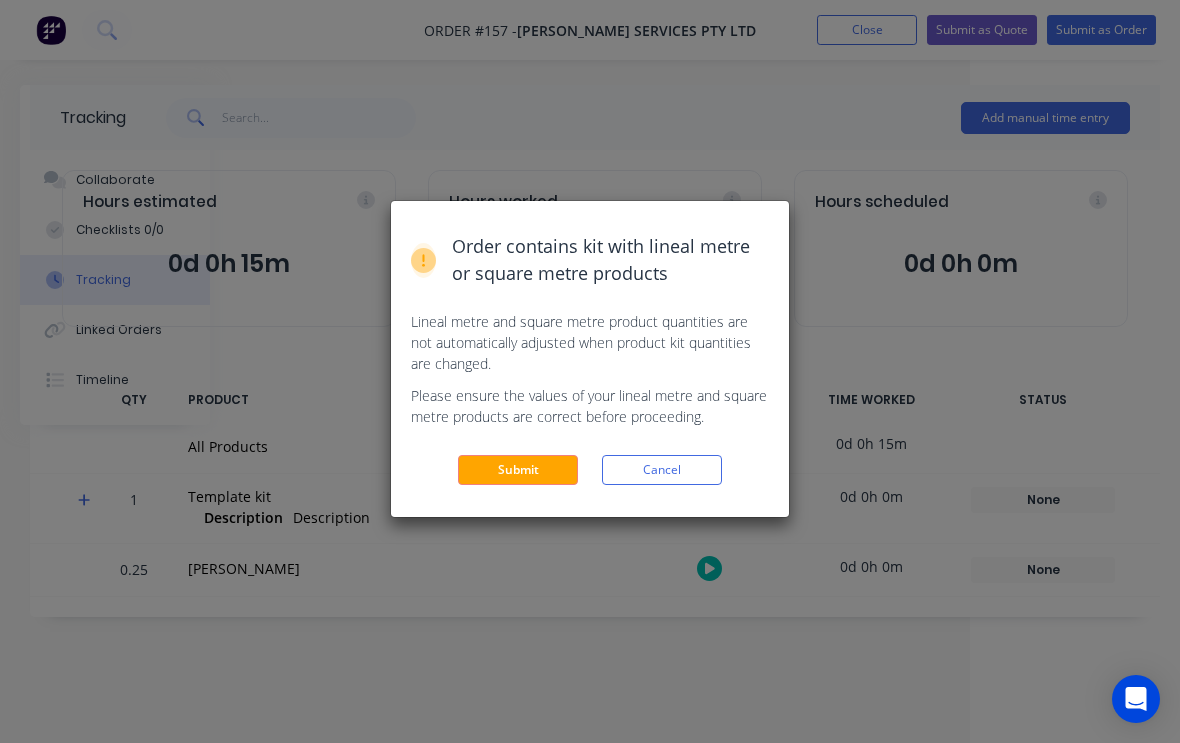 click on "Submit" at bounding box center (518, 470) 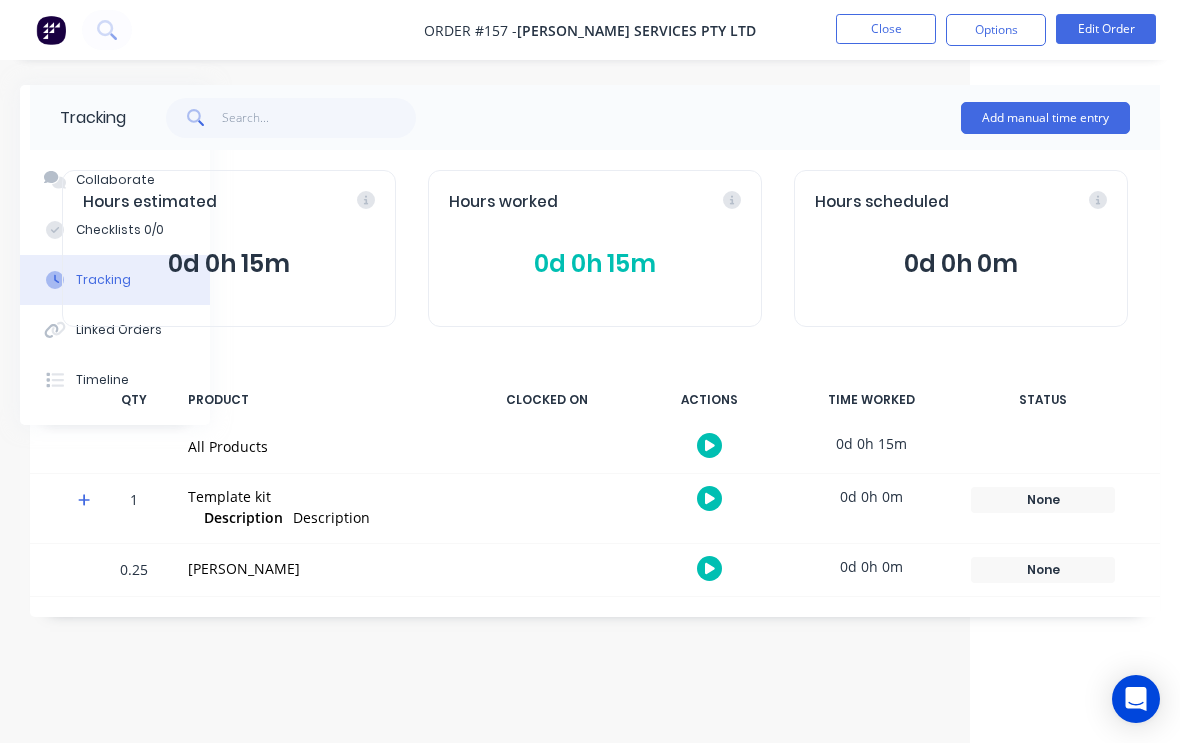 click on "Tracking" at bounding box center (93, 118) 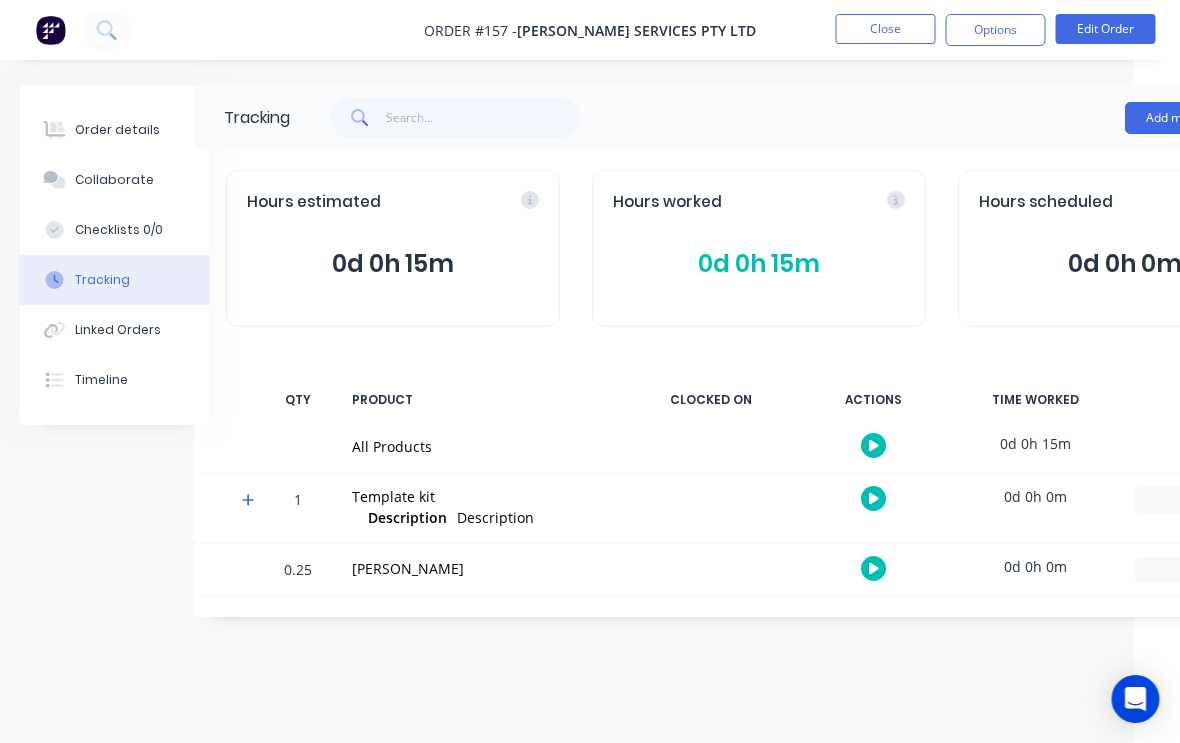 scroll, scrollTop: 0, scrollLeft: 0, axis: both 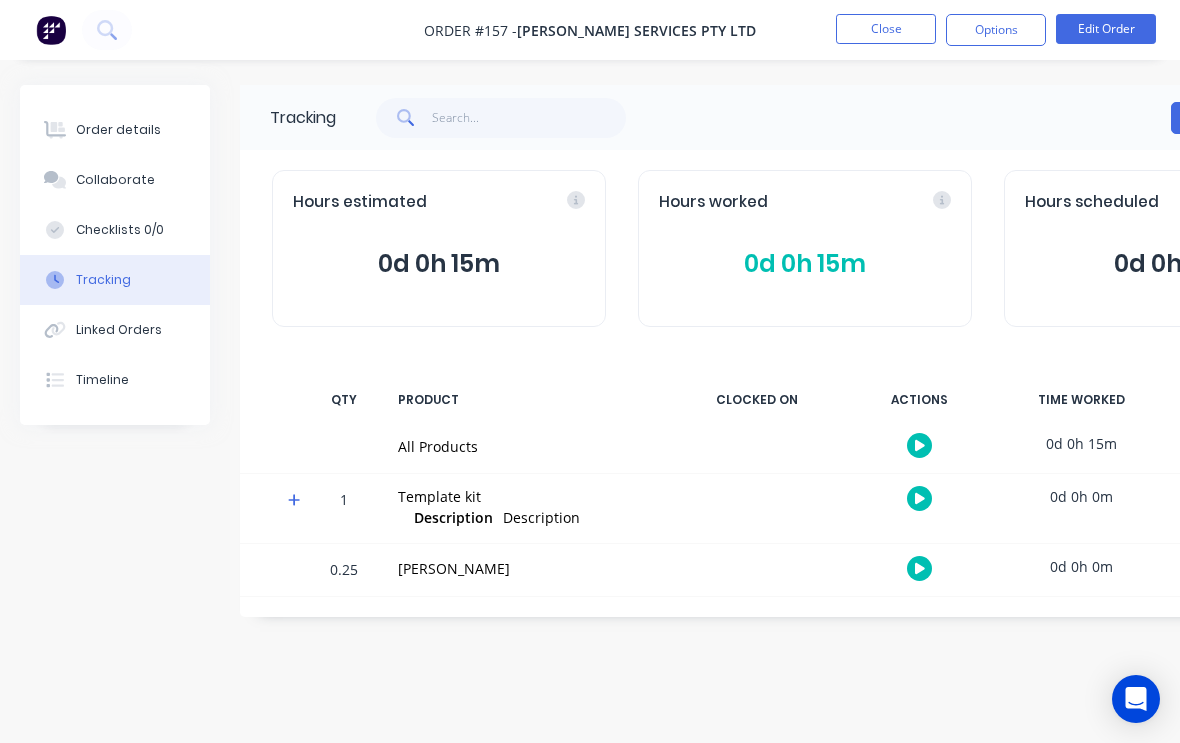 click on "Order details" at bounding box center (118, 130) 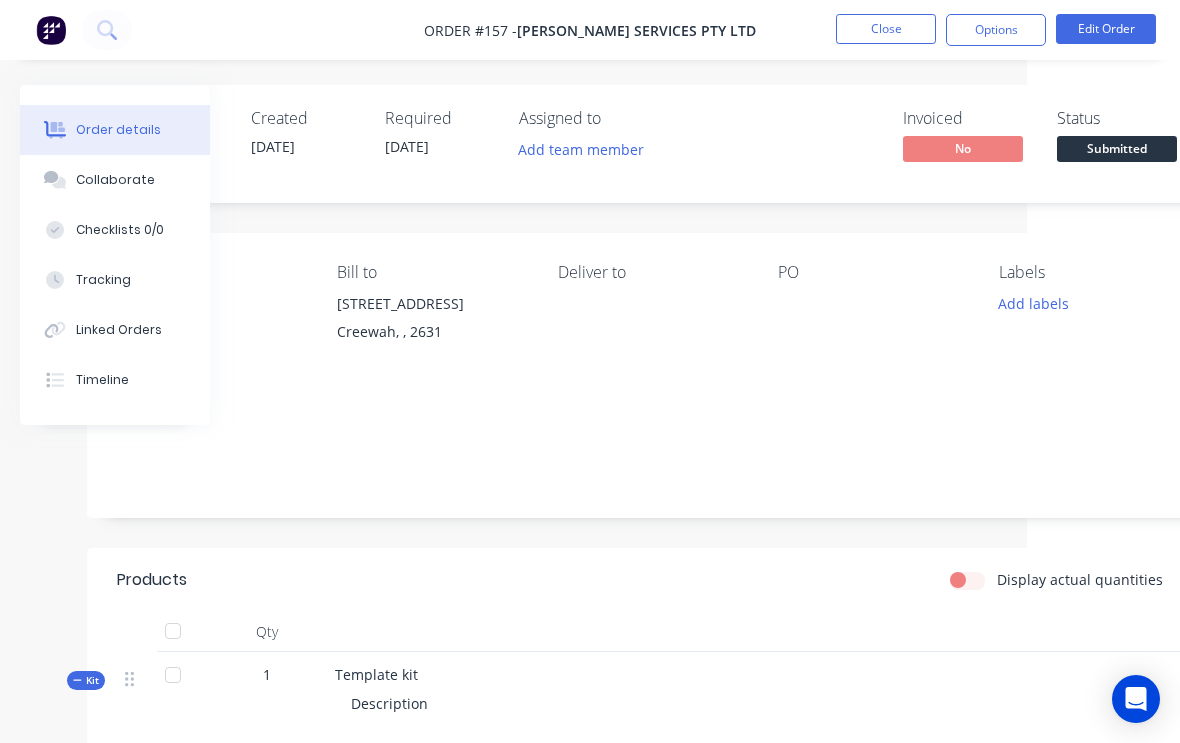 scroll, scrollTop: 0, scrollLeft: 210, axis: horizontal 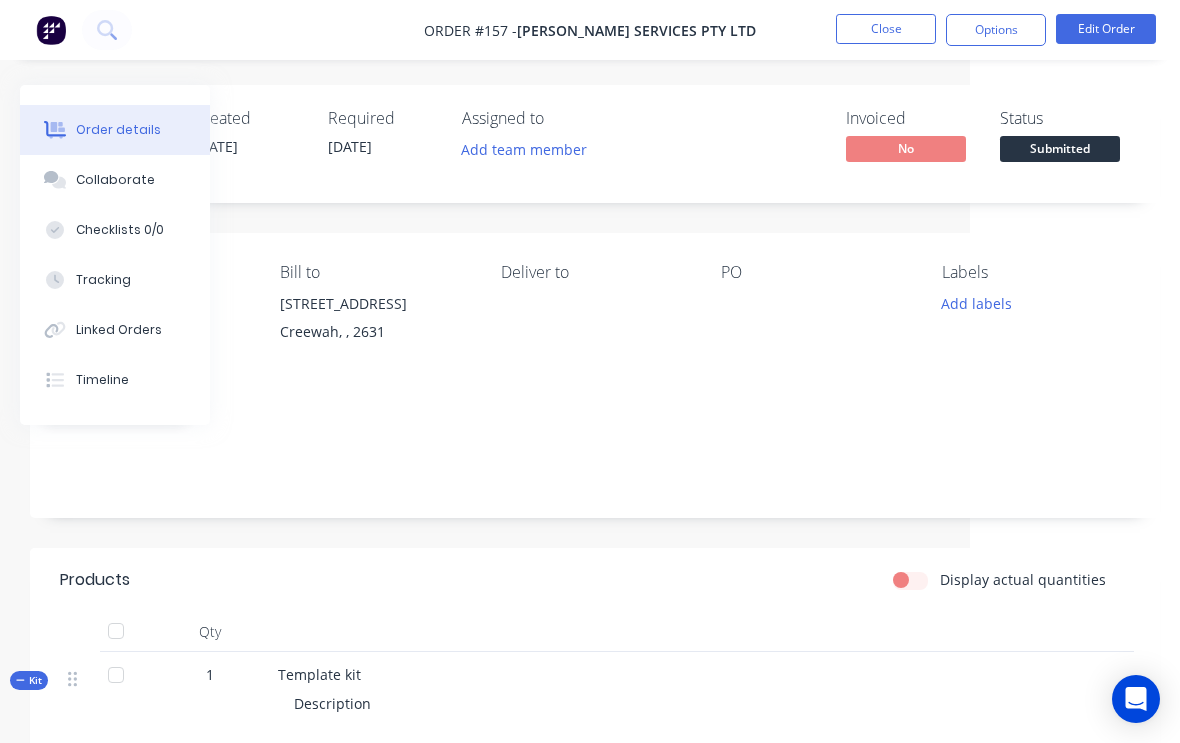 click on "Submitted" at bounding box center [1060, 148] 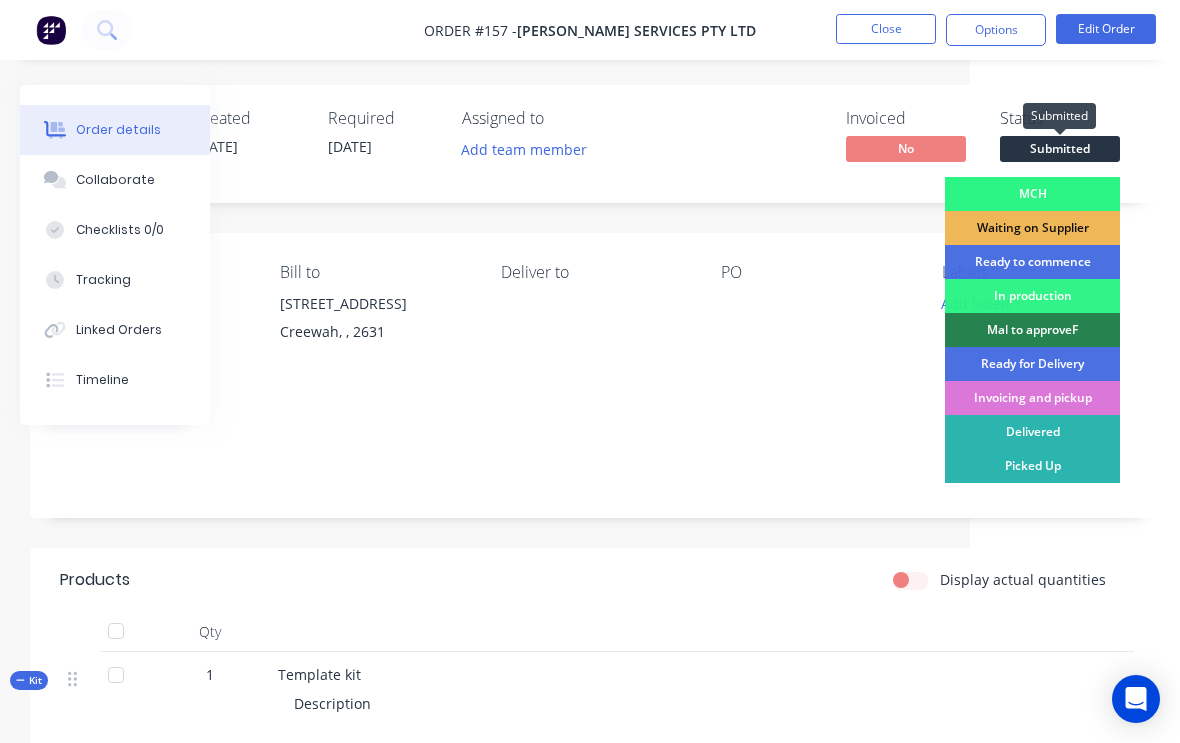 click on "Mal to approveF" at bounding box center [1032, 330] 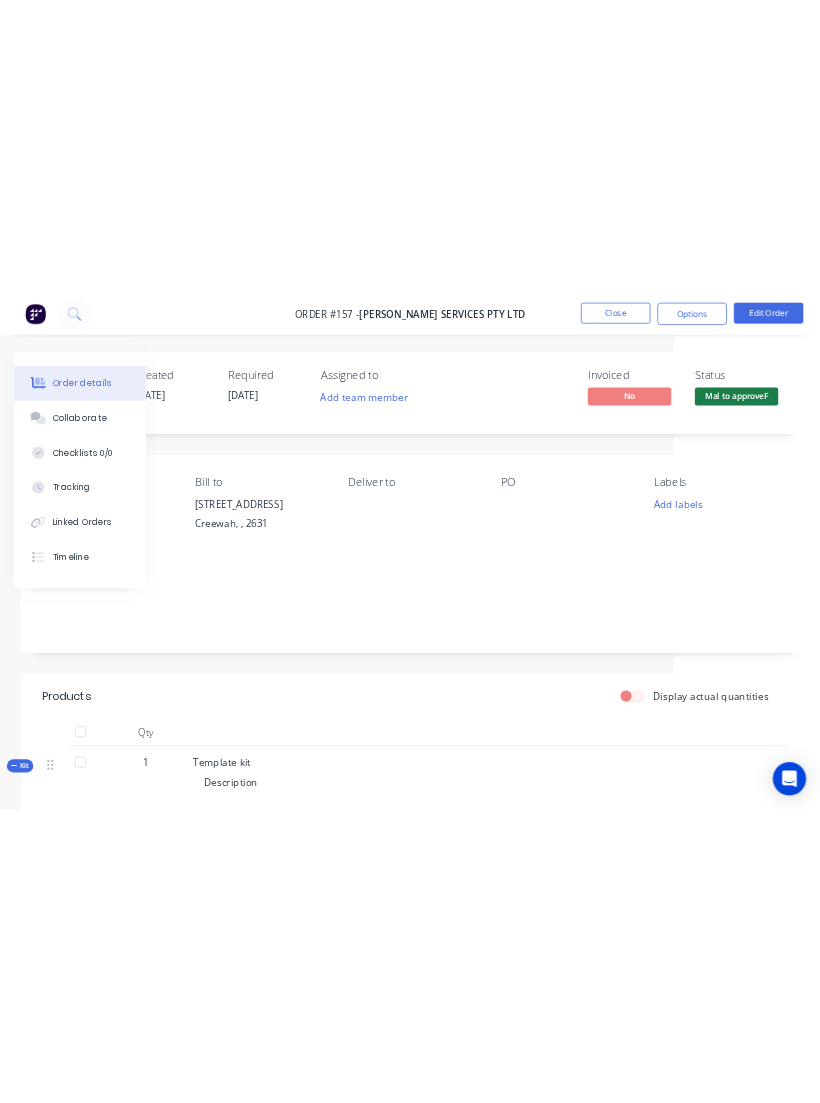 scroll, scrollTop: 0, scrollLeft: 0, axis: both 